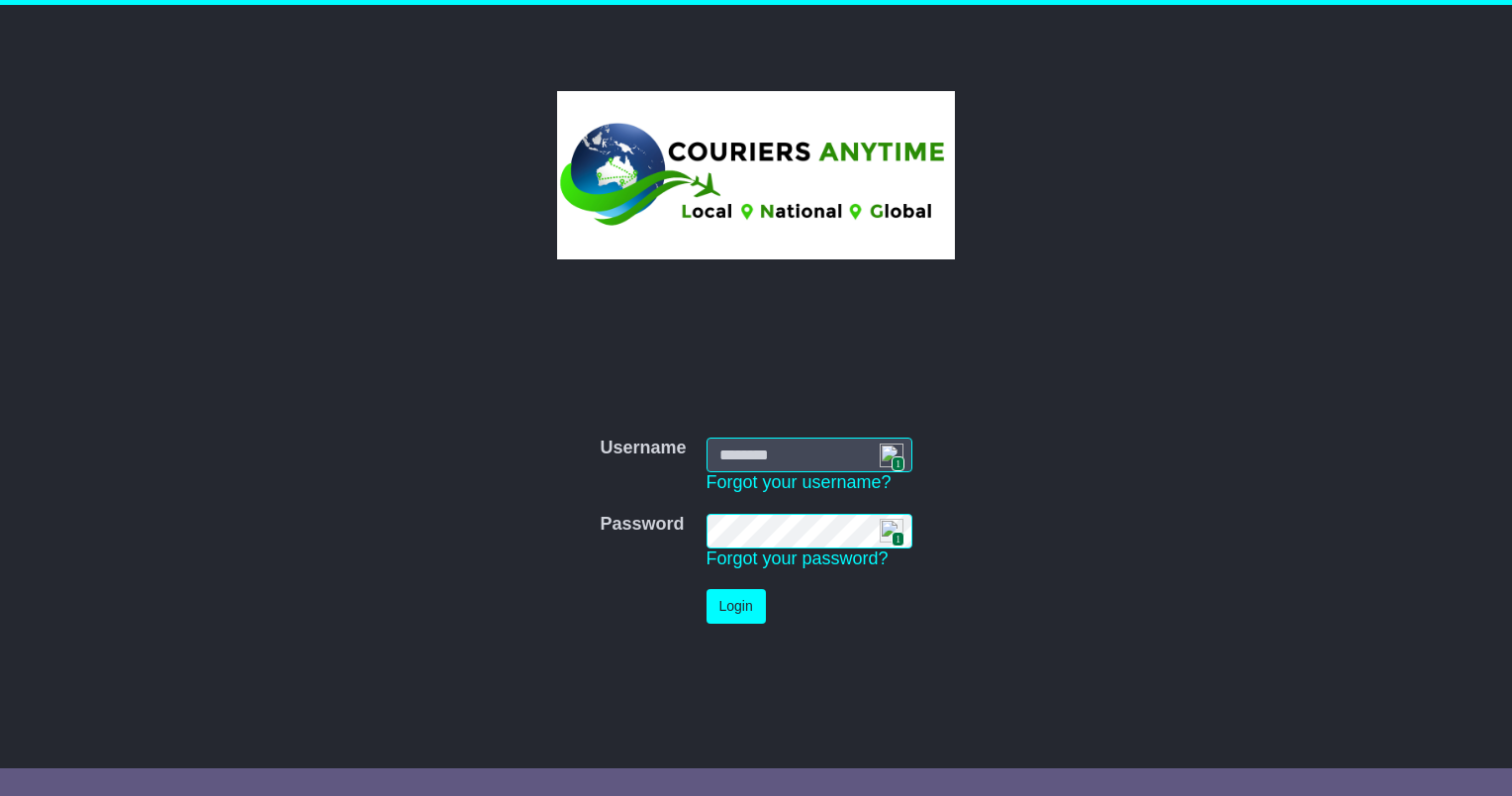 scroll, scrollTop: 0, scrollLeft: 0, axis: both 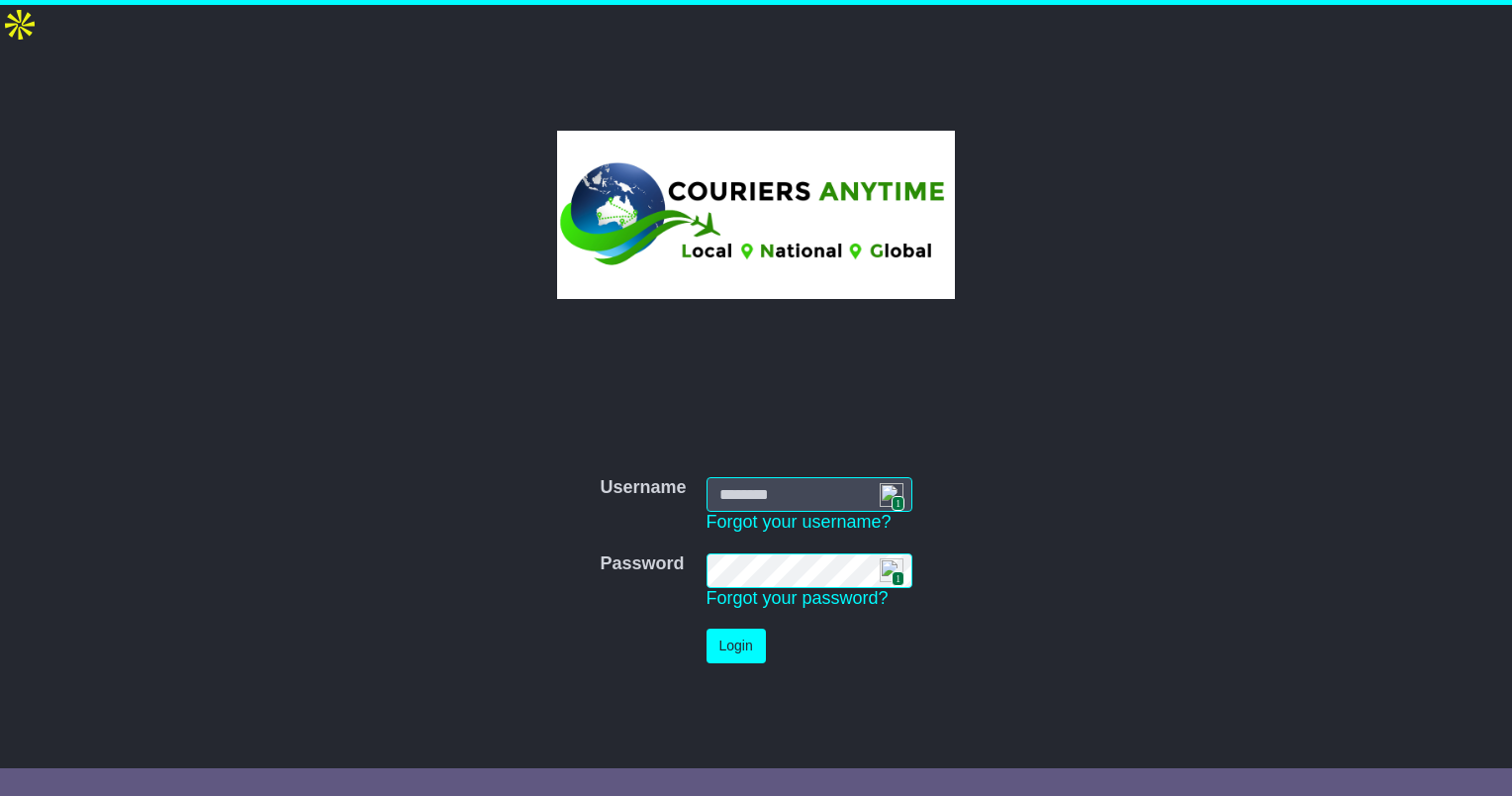 click at bounding box center (892, 495) 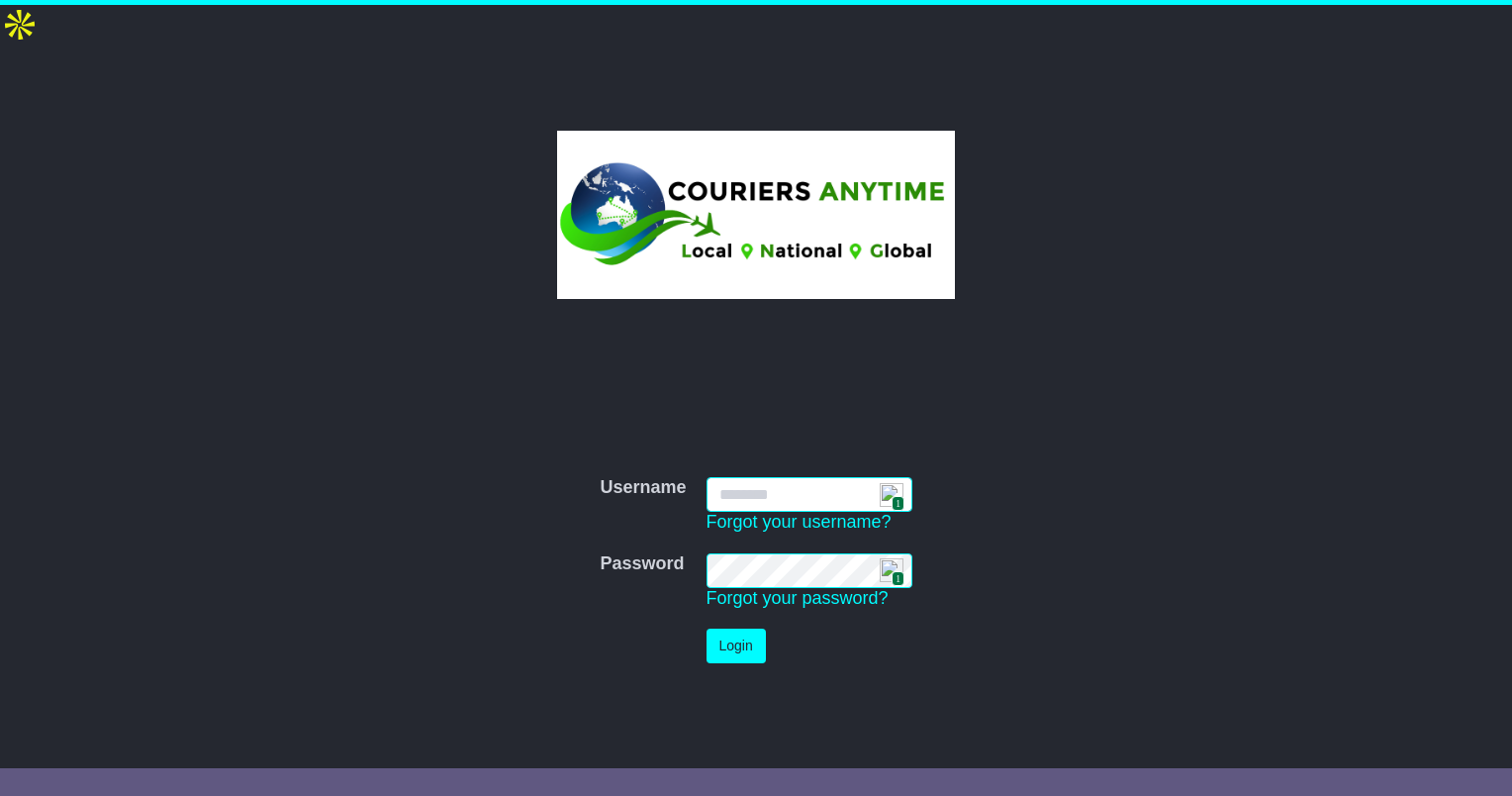 type on "**********" 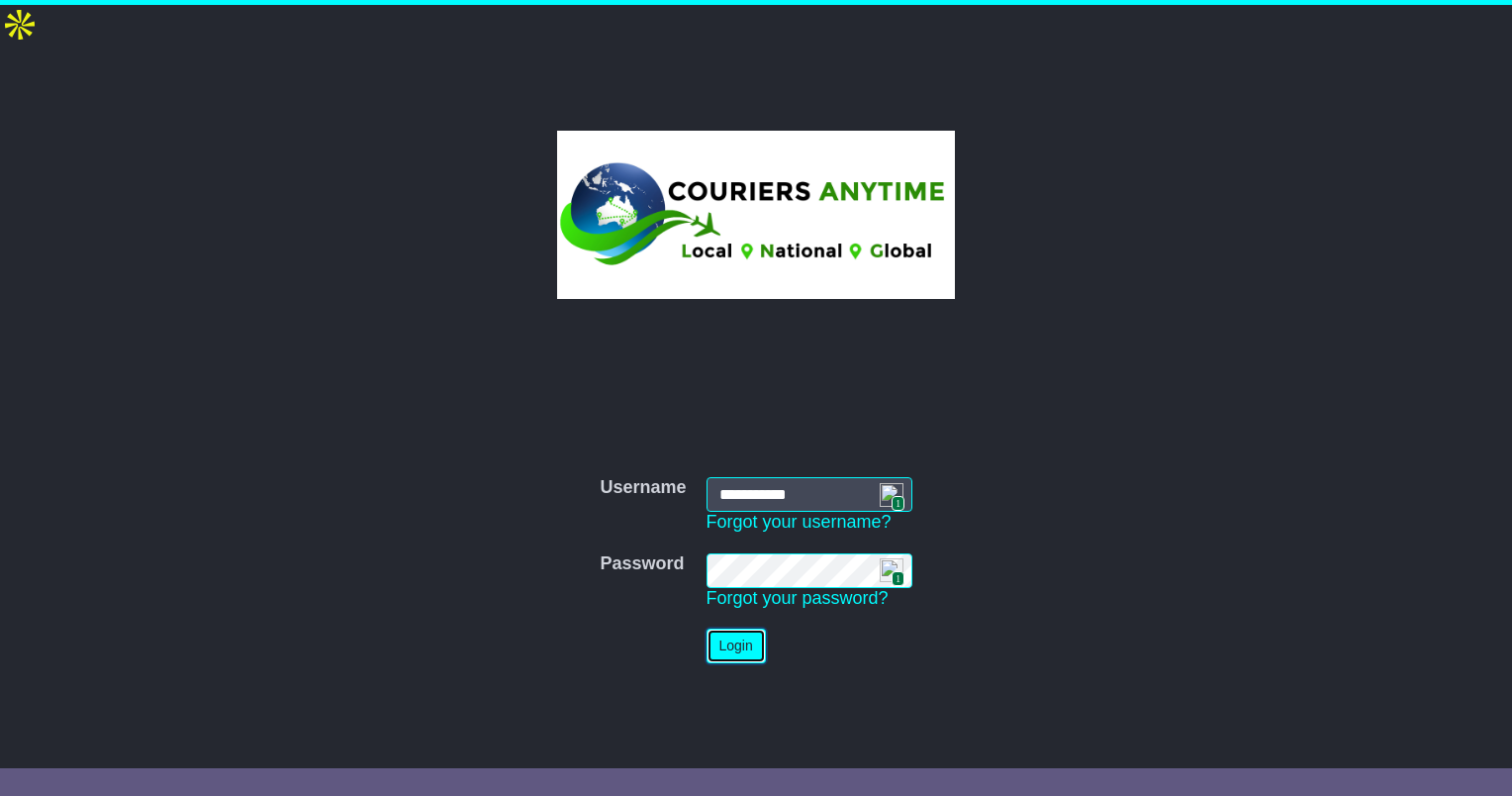 click on "Login" at bounding box center (736, 646) 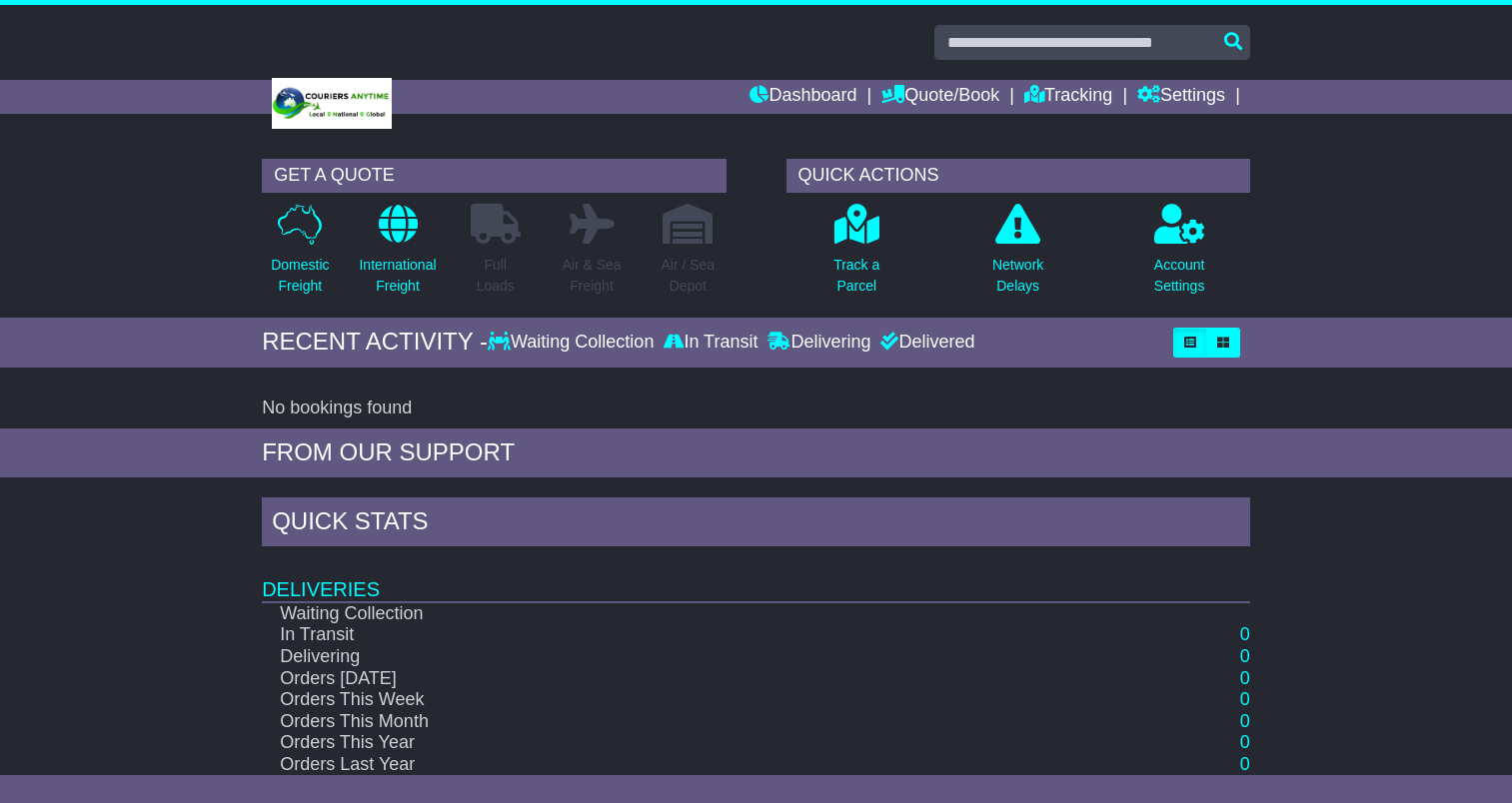 scroll, scrollTop: 0, scrollLeft: 0, axis: both 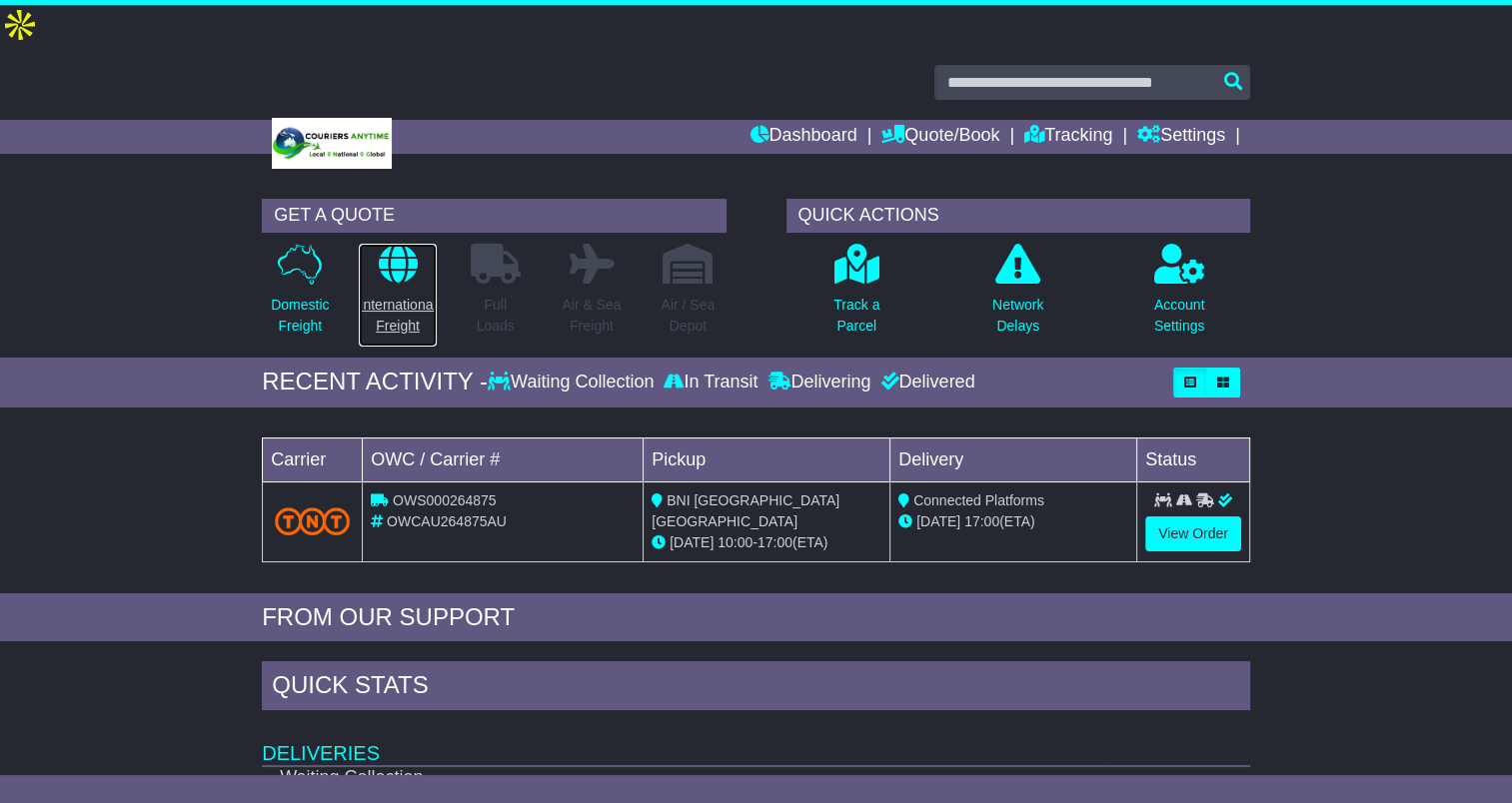 click on "International Freight" at bounding box center [397, 316] 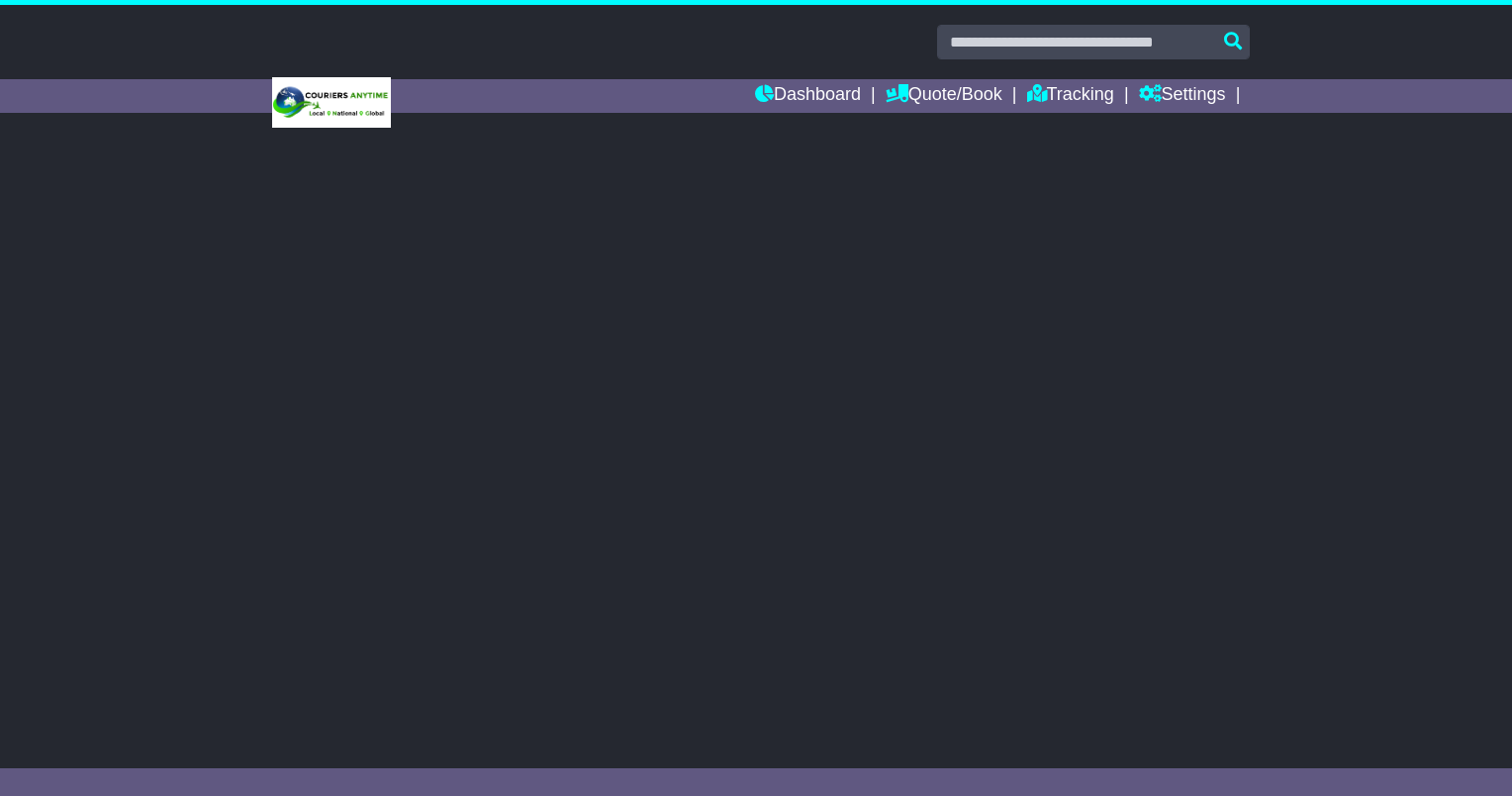 scroll, scrollTop: 0, scrollLeft: 0, axis: both 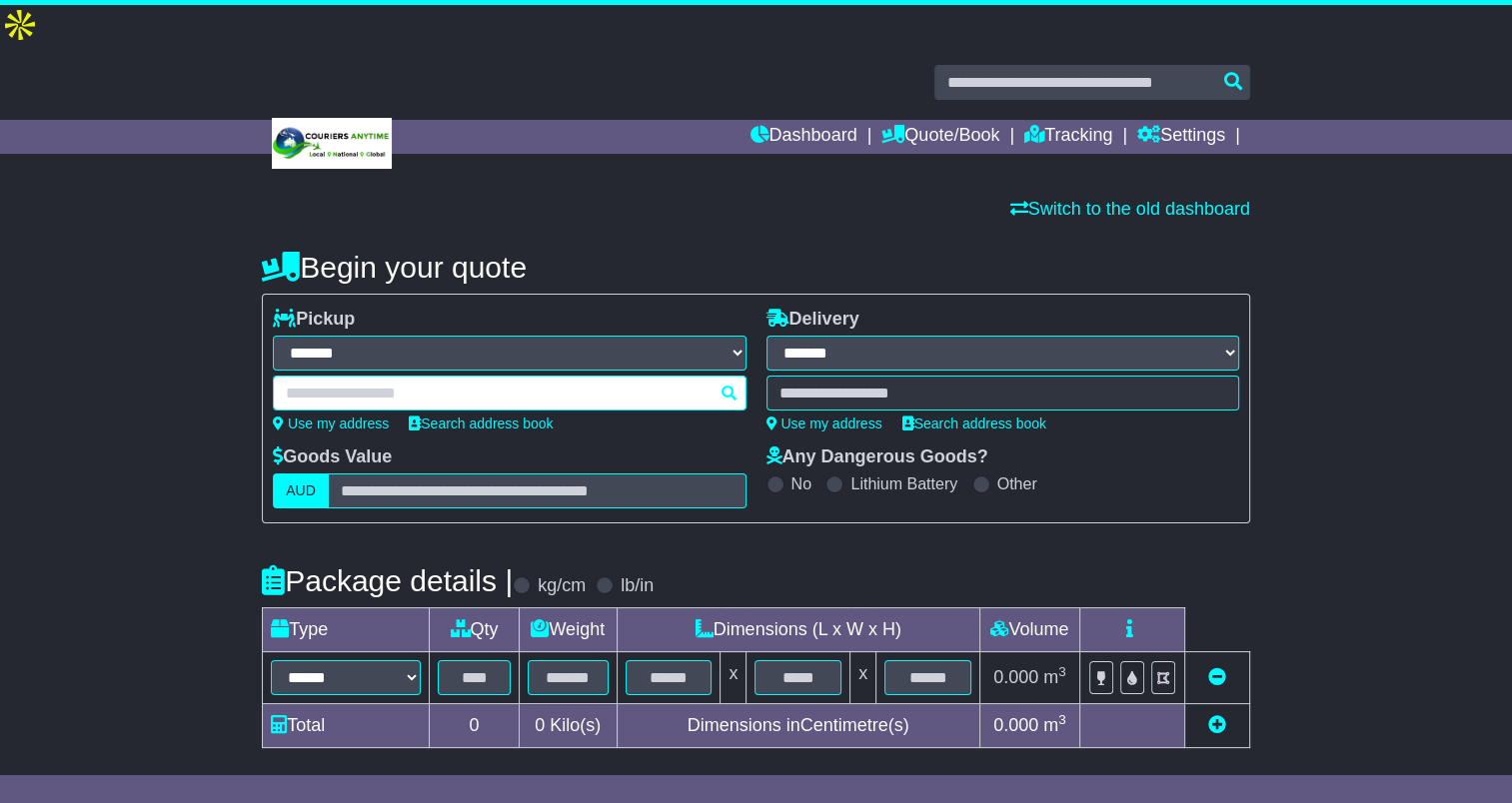 click at bounding box center (509, 393) 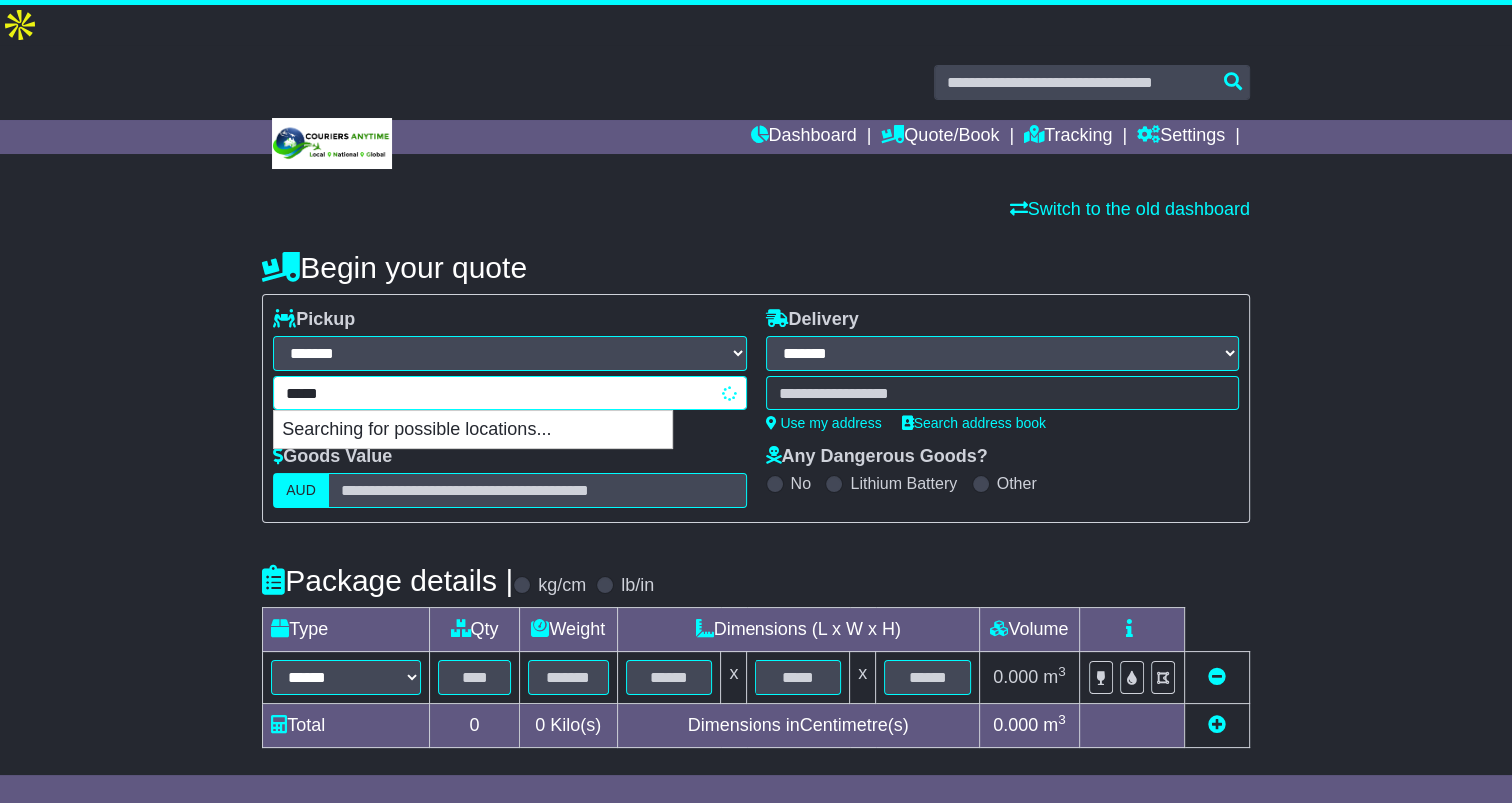 type on "******" 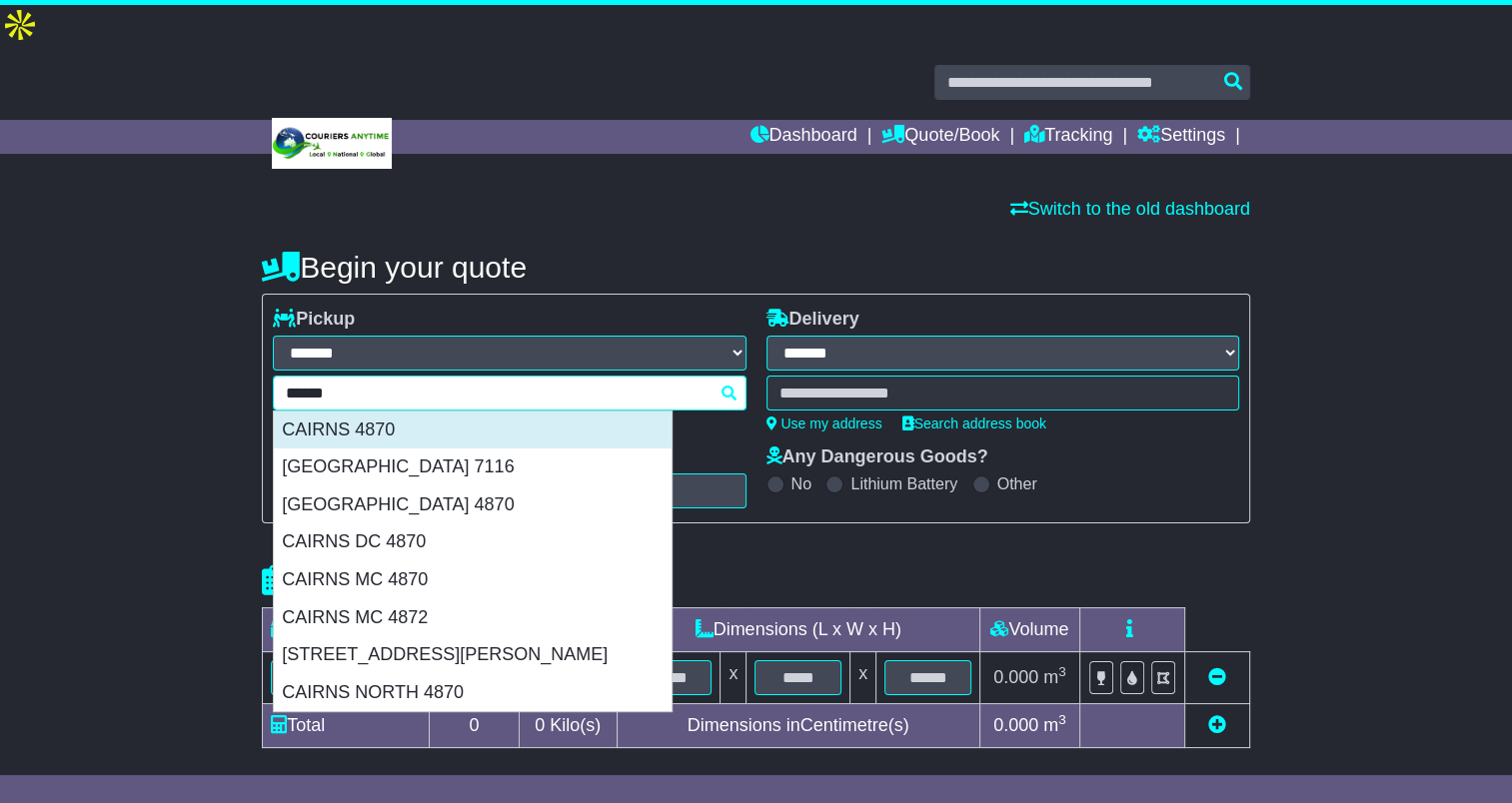 click on "CAIRNS 4870" at bounding box center (473, 430) 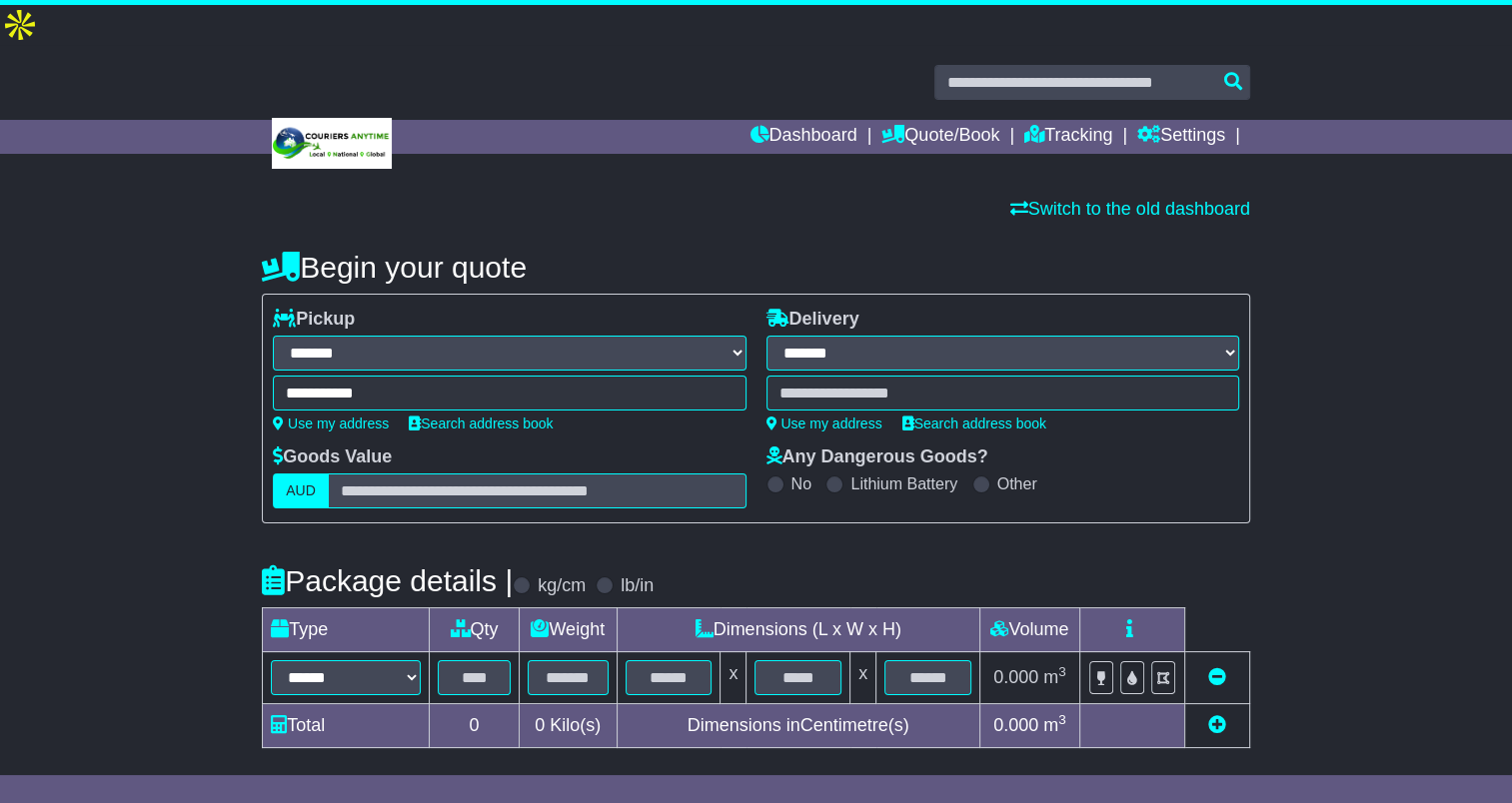 type on "**********" 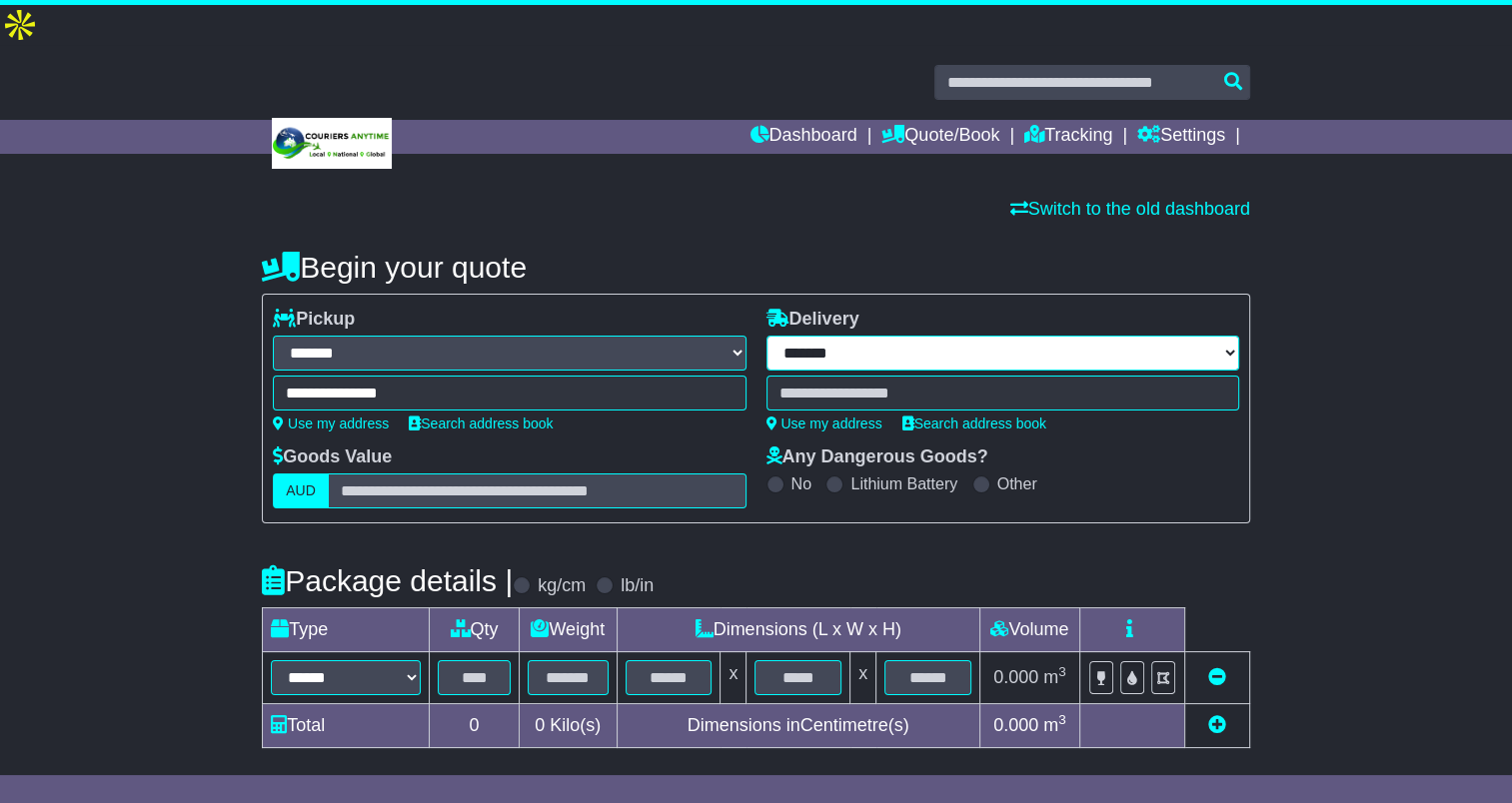 click on "**********" at bounding box center [1002, 353] 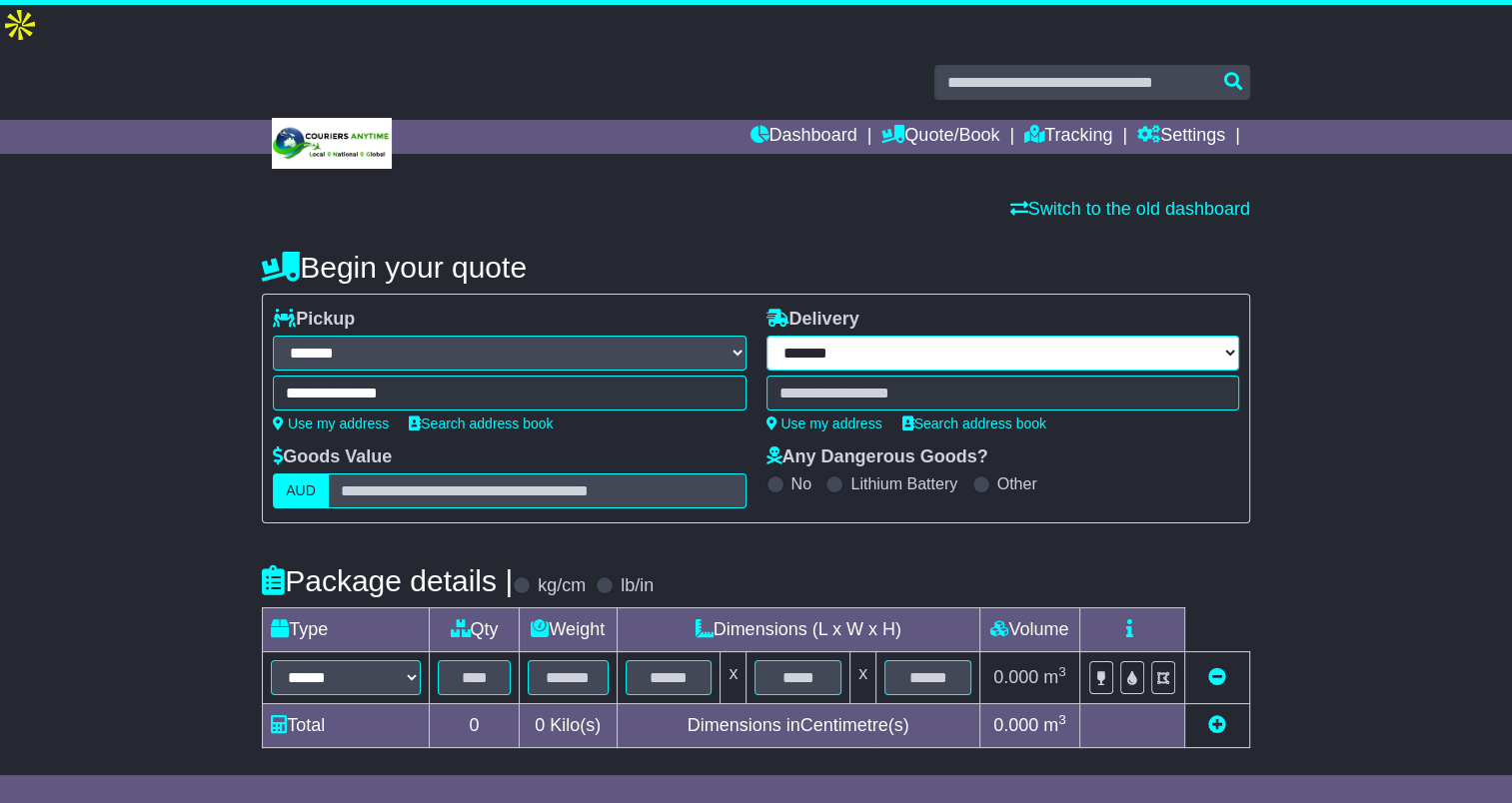 select on "***" 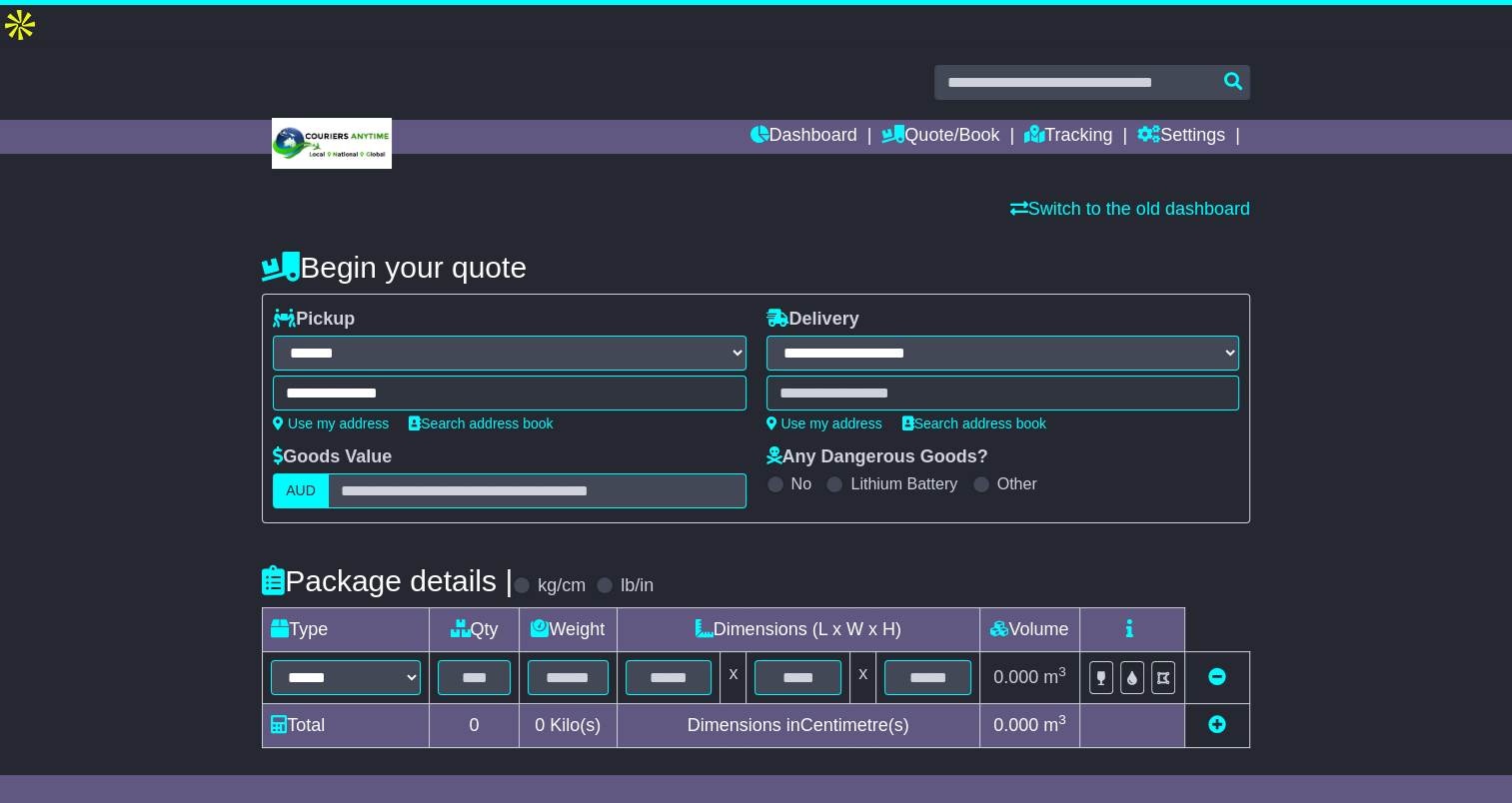 click on "**********" at bounding box center (1002, 353) 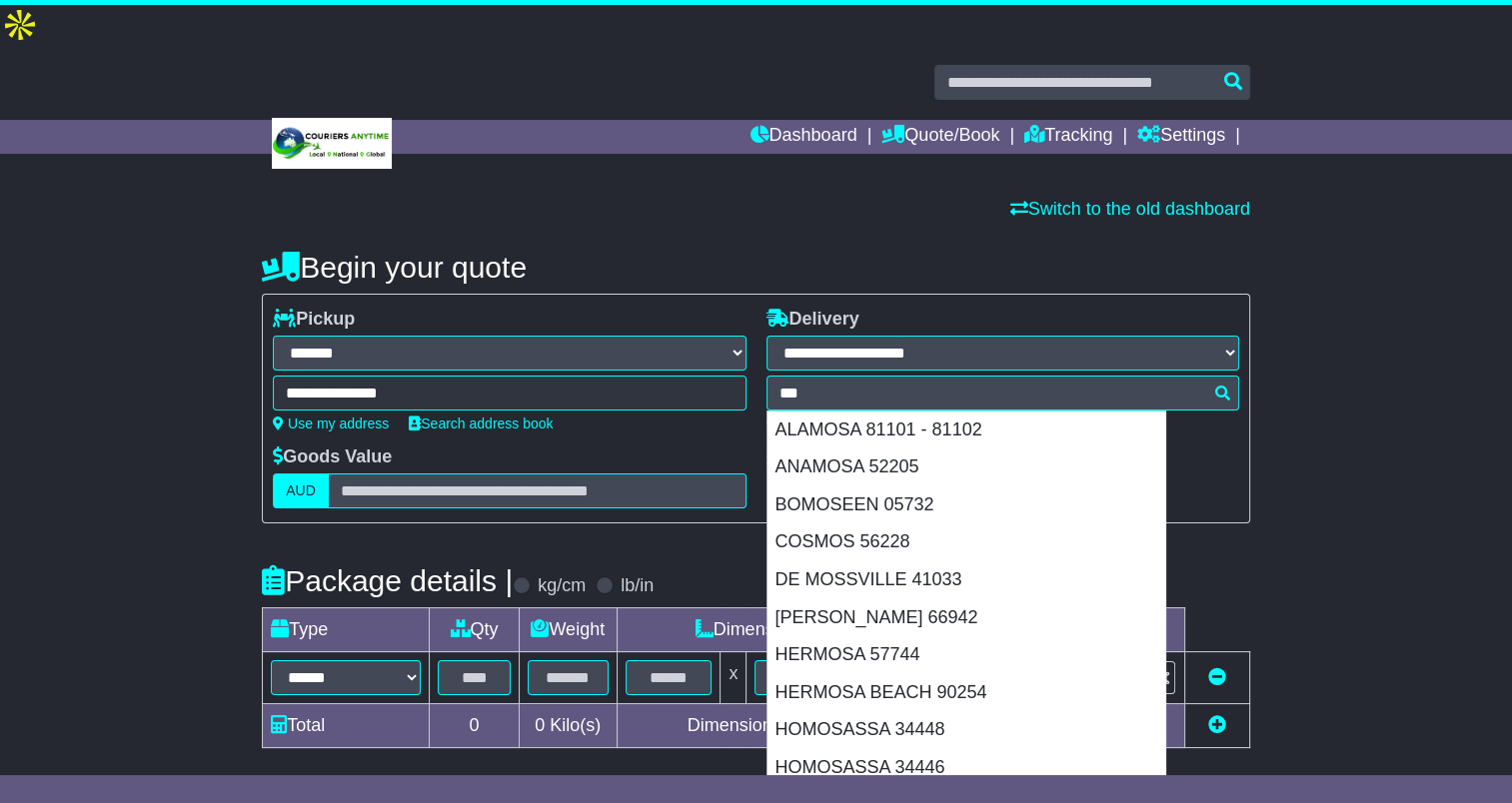 type on "****" 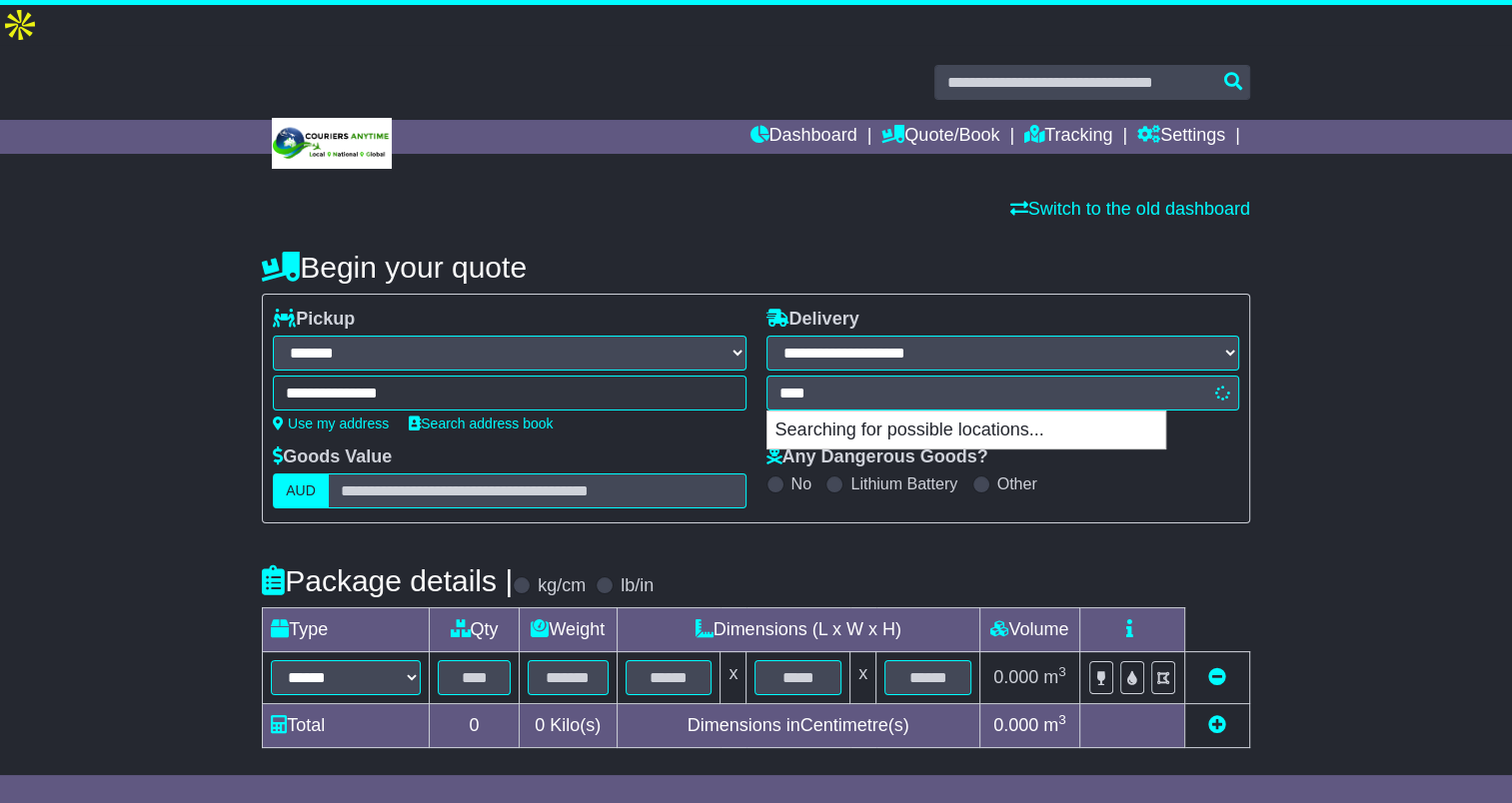 type on "*****" 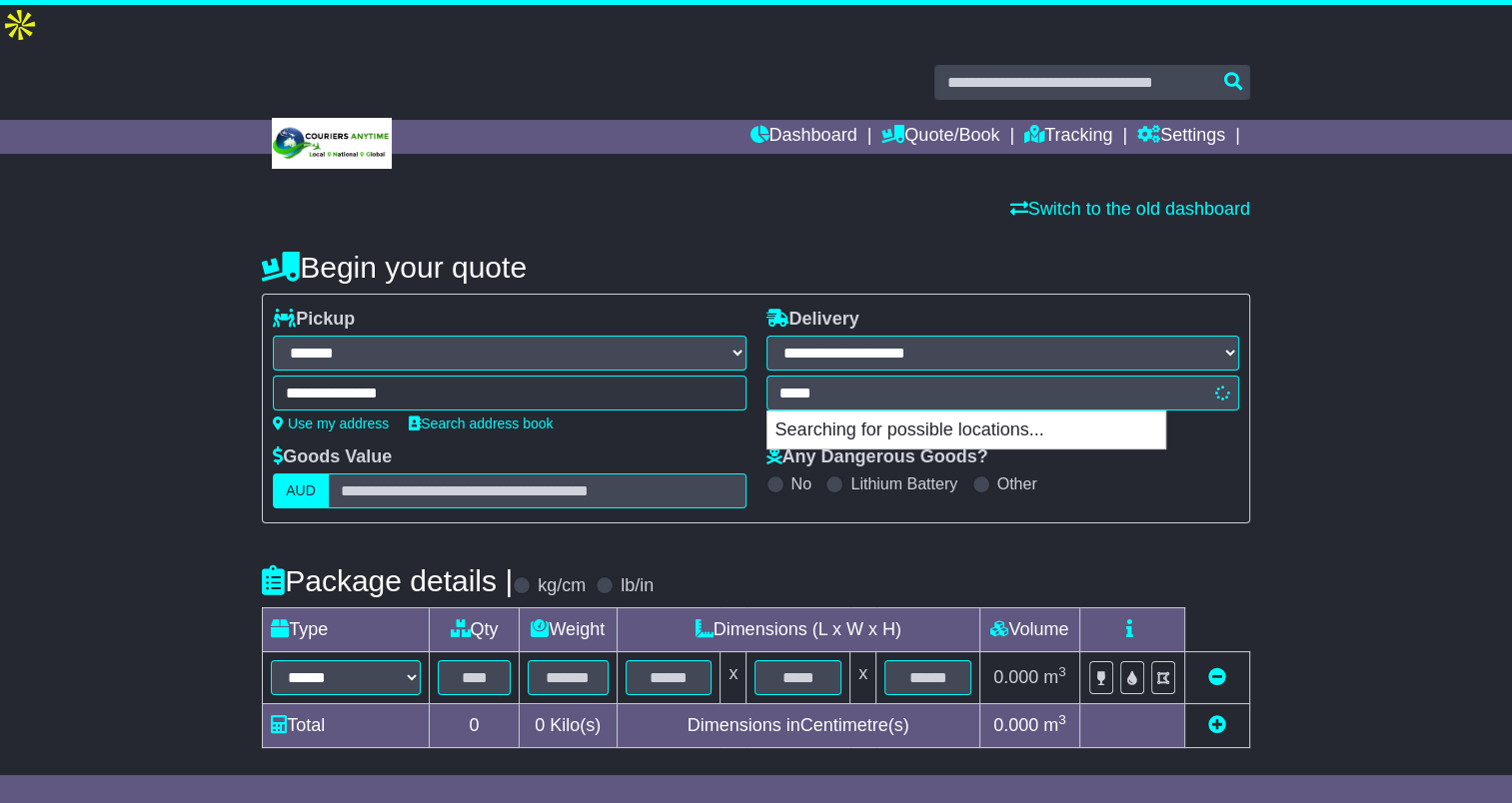 type 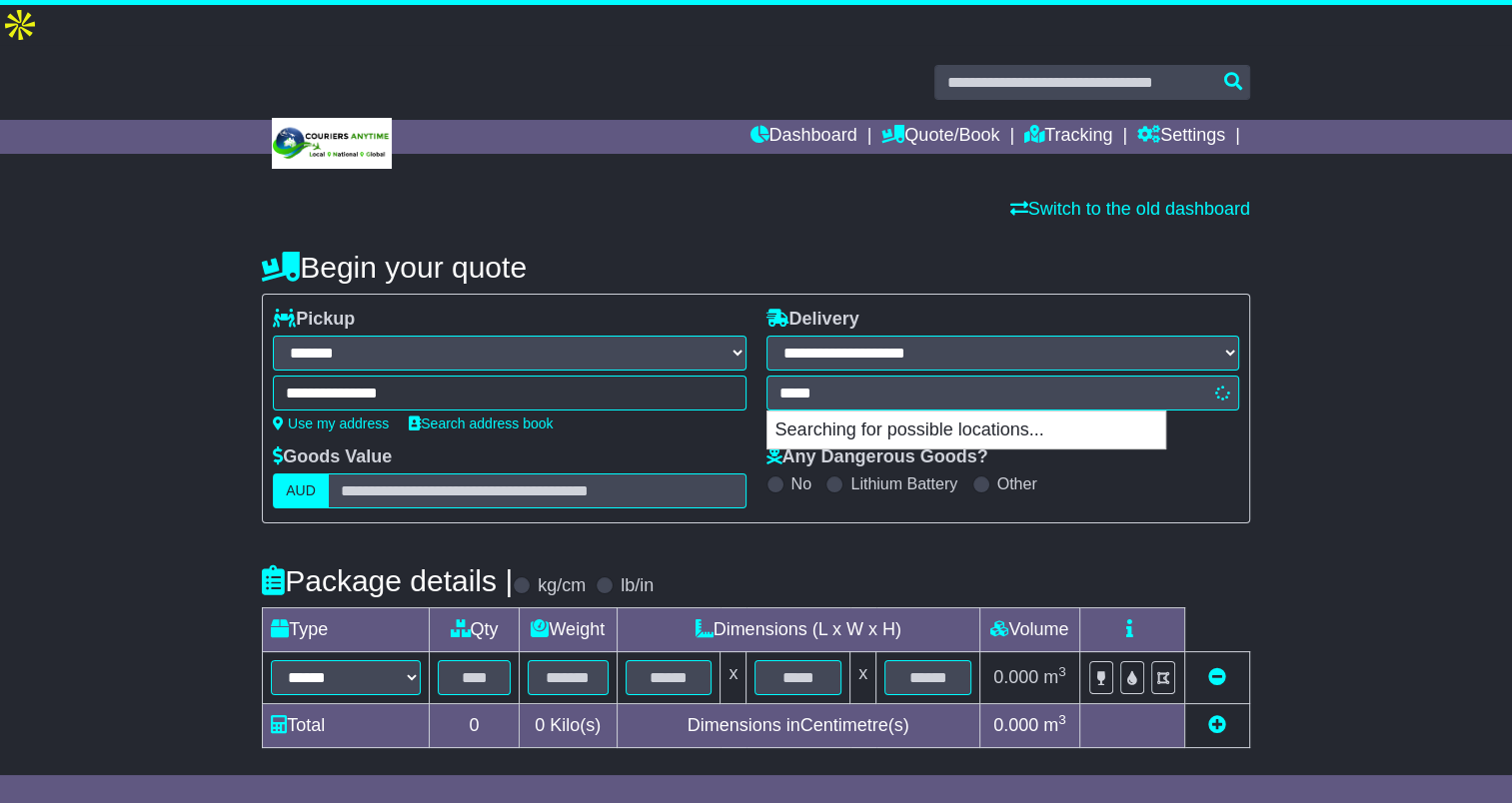 type on "******" 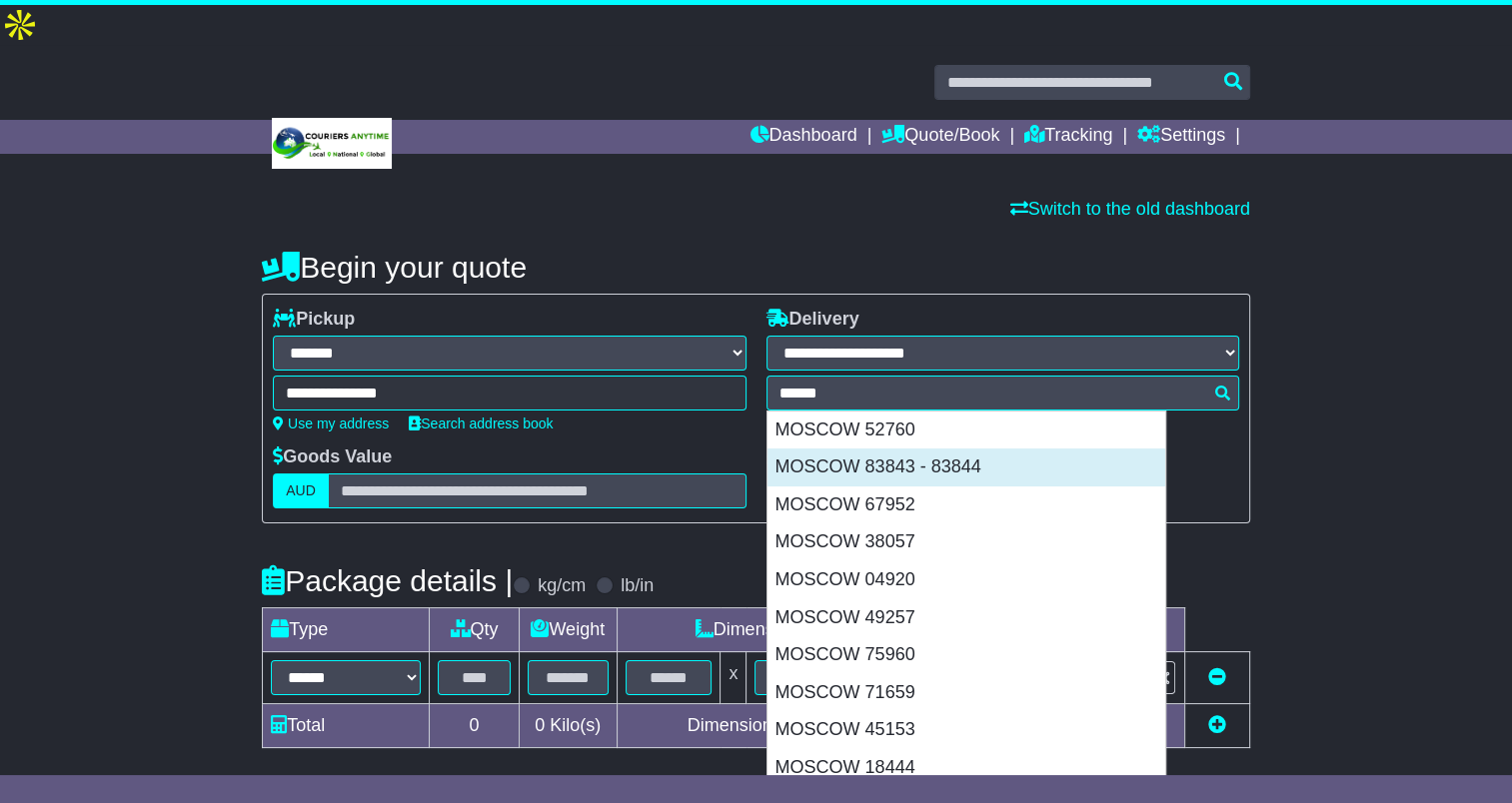 click on "MOSCOW 83843 - 83844" at bounding box center [966, 467] 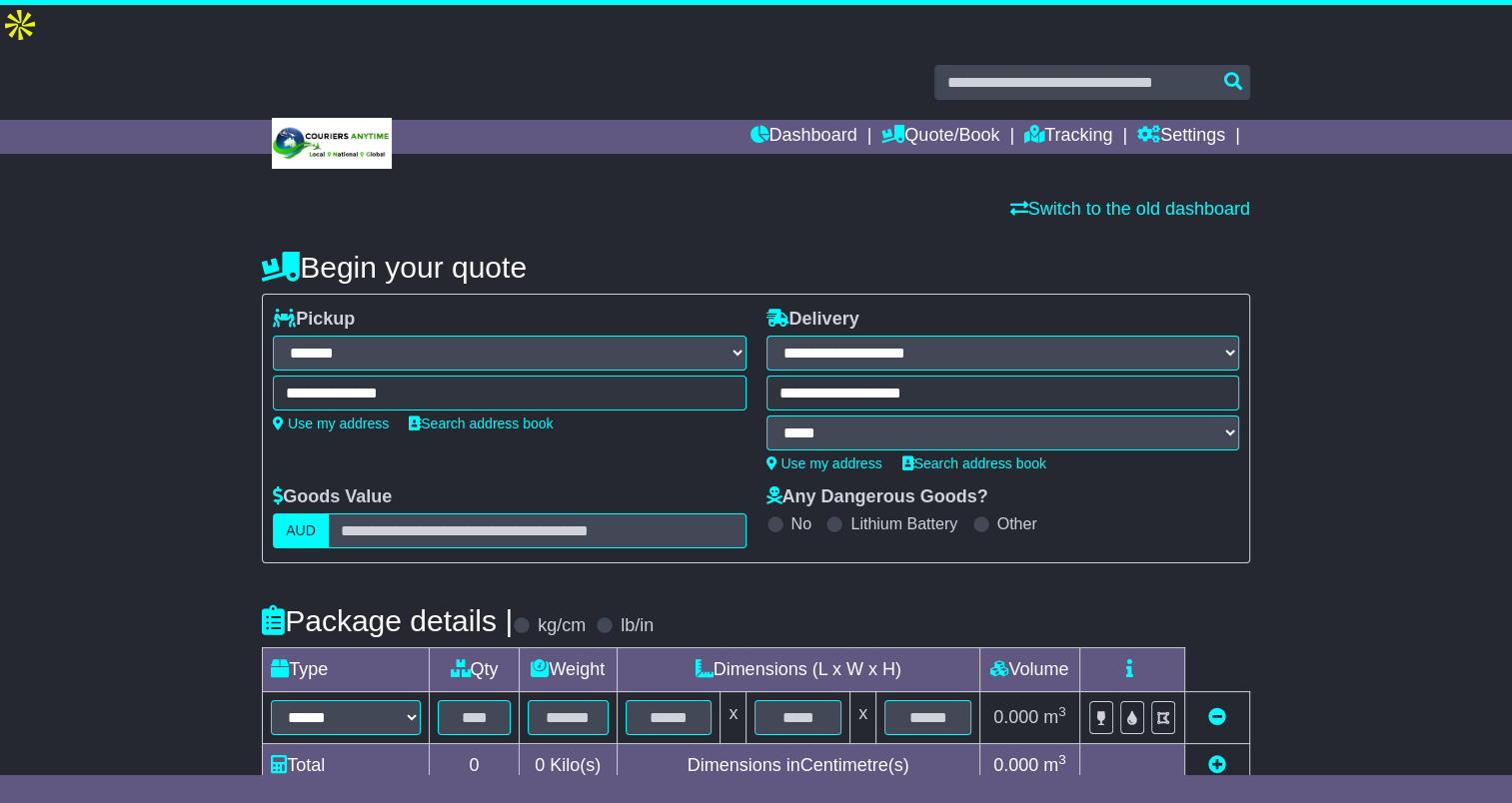 type on "**********" 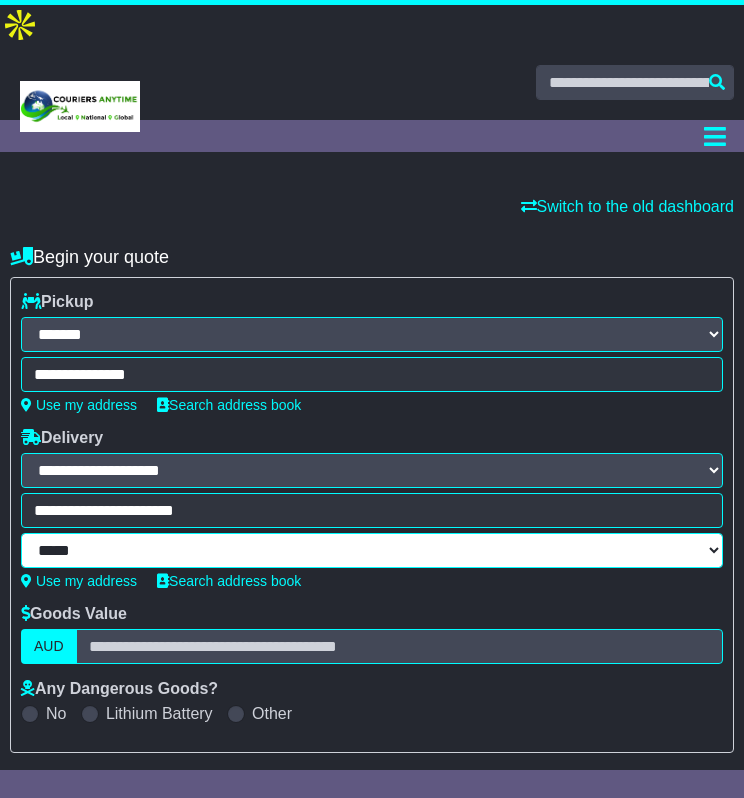 click on "***** *****" at bounding box center (372, 550) 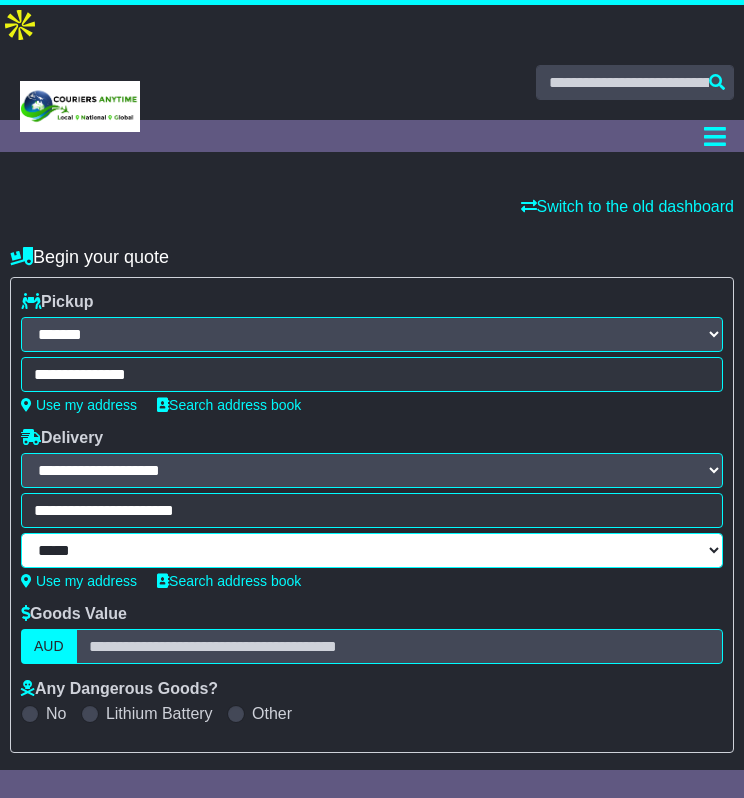 click on "***** *****" at bounding box center (372, 550) 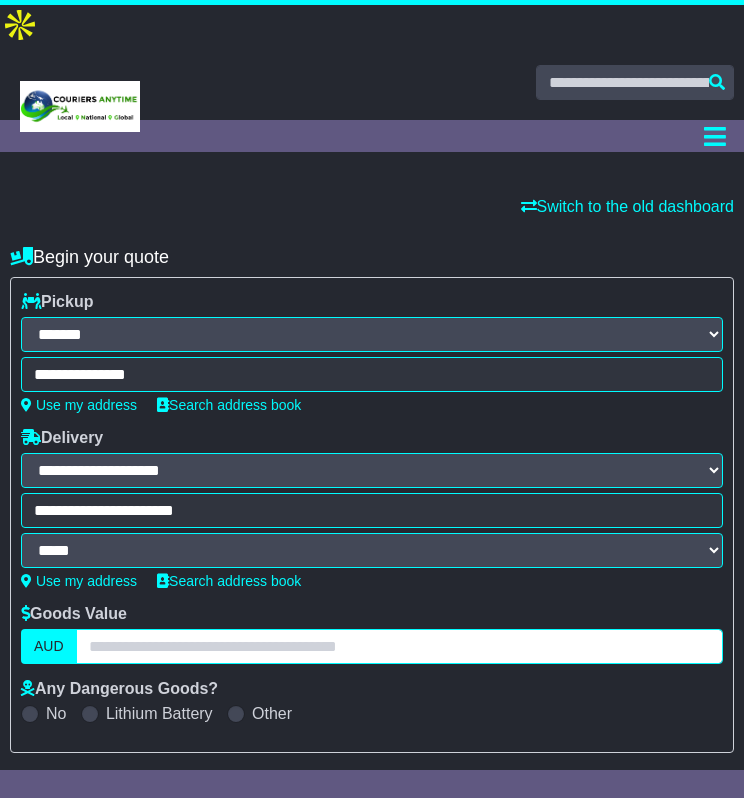 click at bounding box center [399, 646] 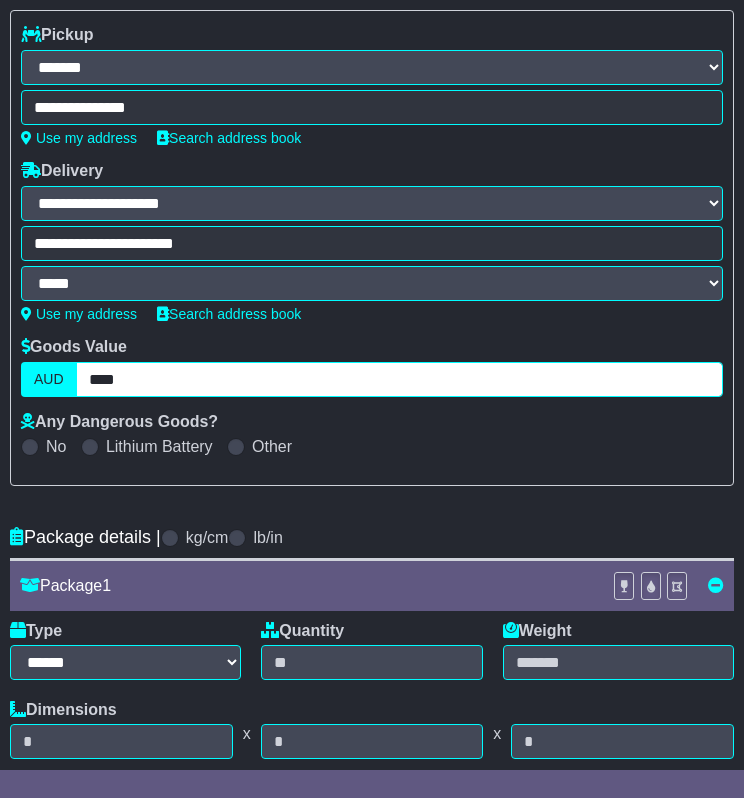 scroll, scrollTop: 268, scrollLeft: 0, axis: vertical 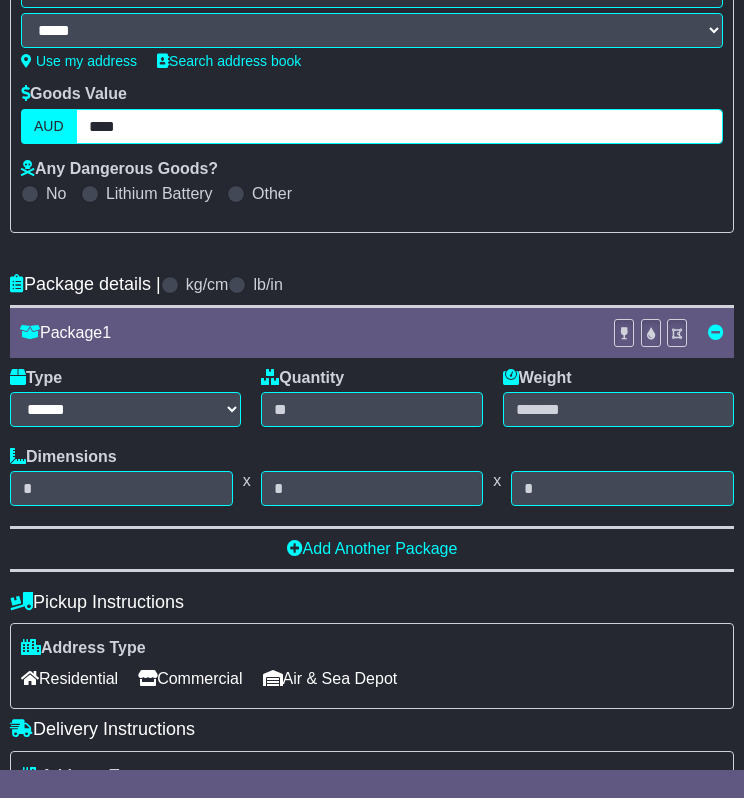 type on "****" 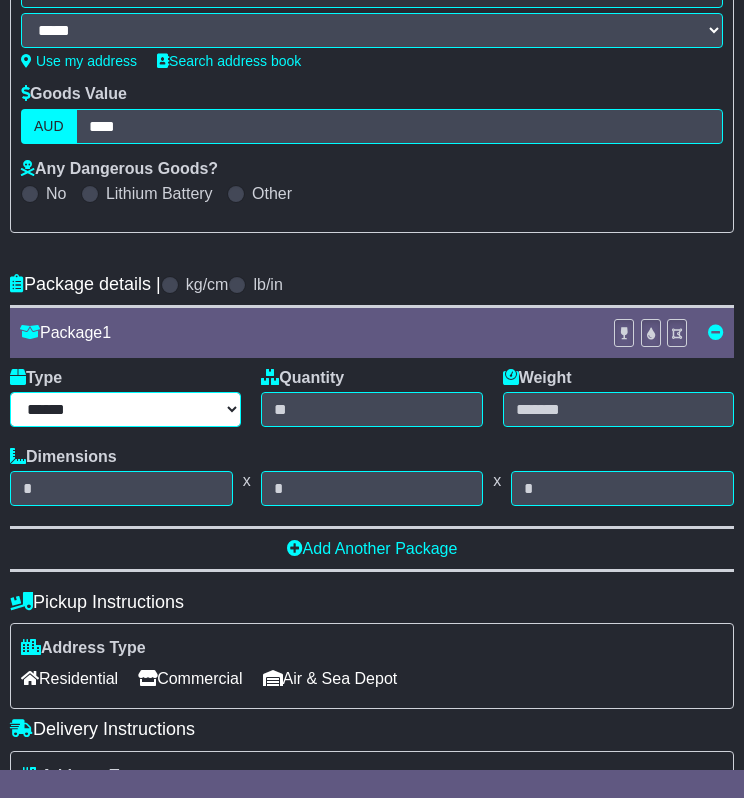 click on "****** ****** *** ******** ***** **** **** ****** *** *******" at bounding box center (125, 409) 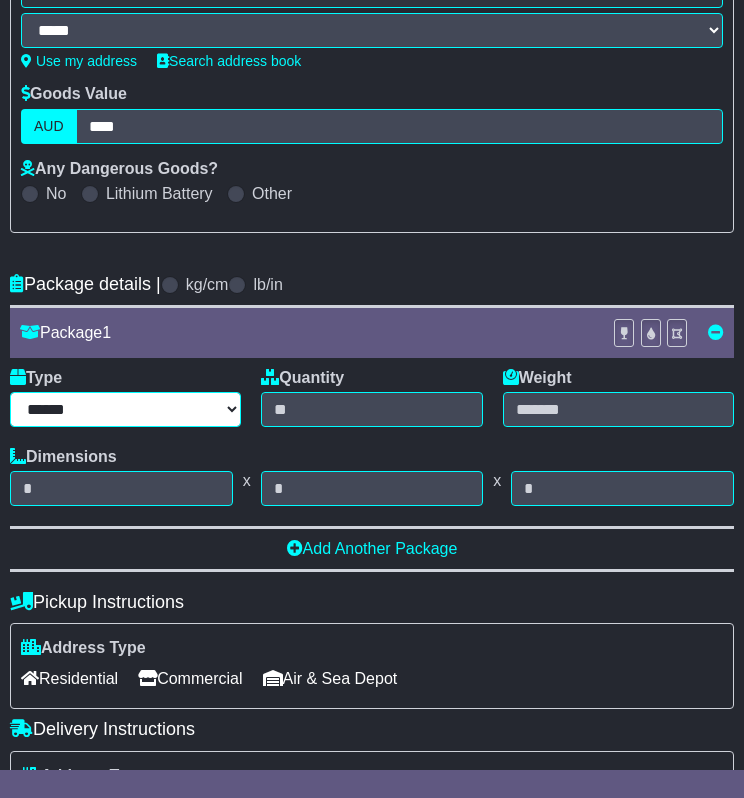 select on "****" 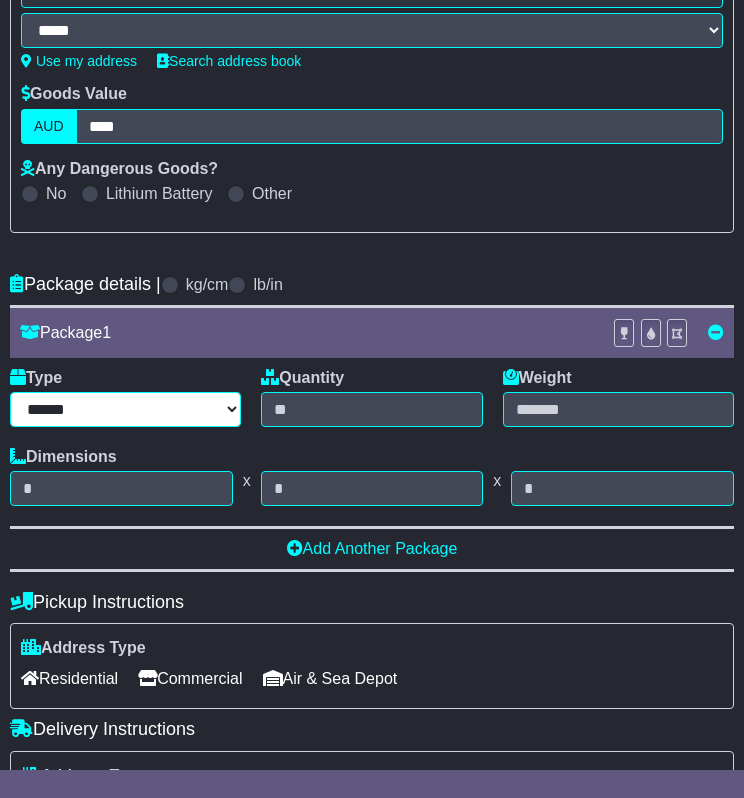 click on "****** ****** *** ******** ***** **** **** ****** *** *******" at bounding box center (125, 409) 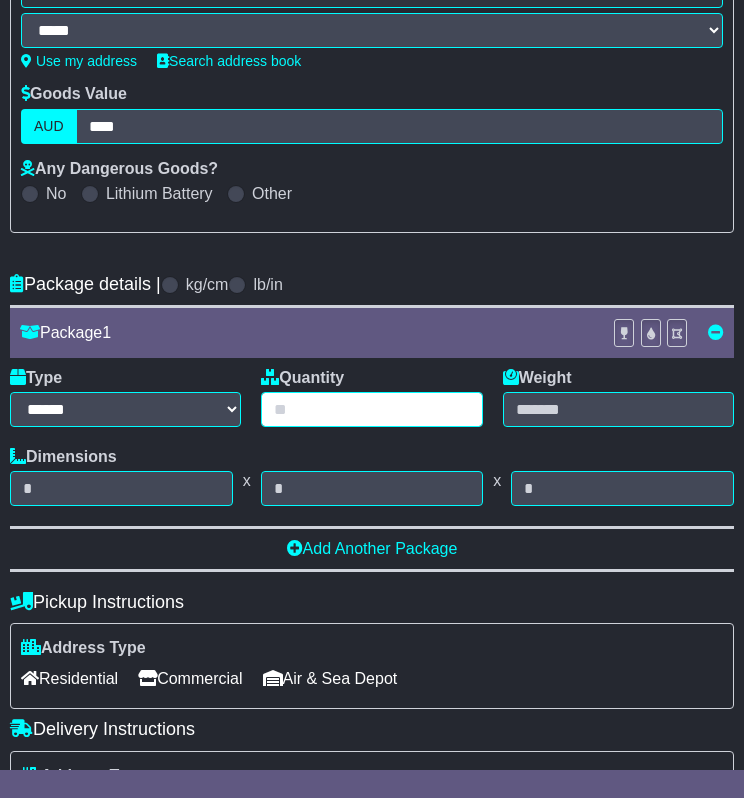 click at bounding box center [371, 409] 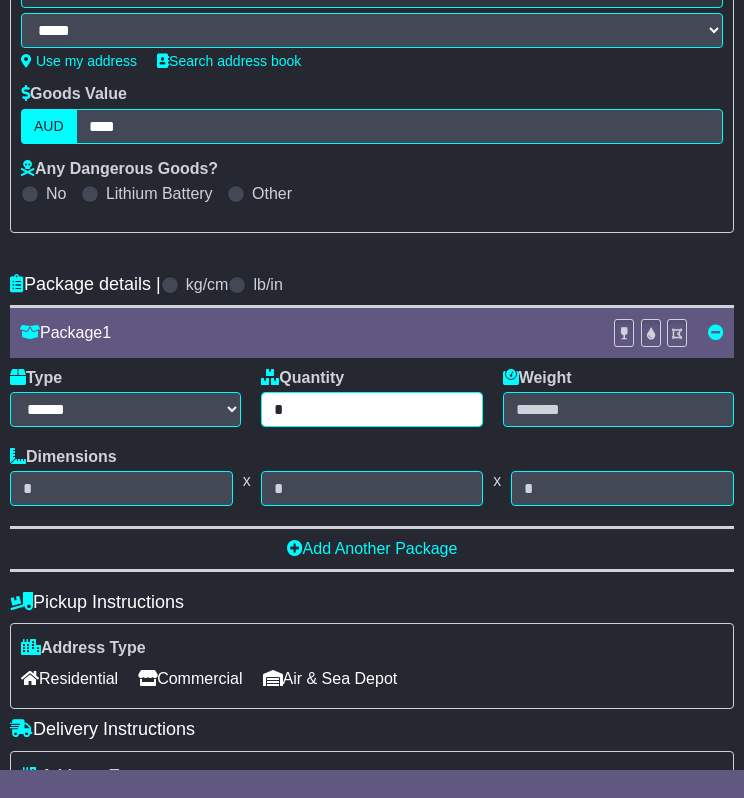 type on "*" 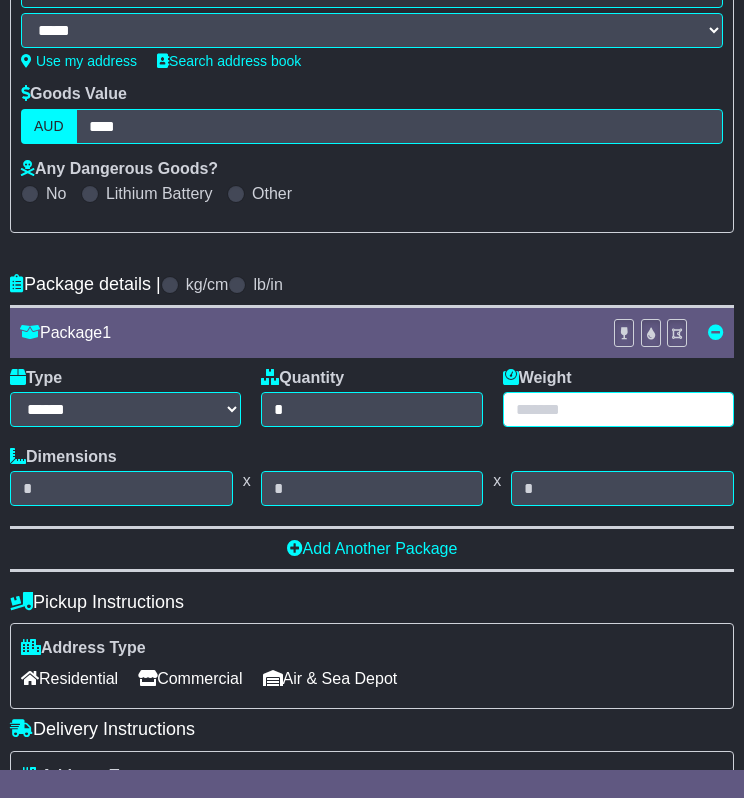click at bounding box center [618, 409] 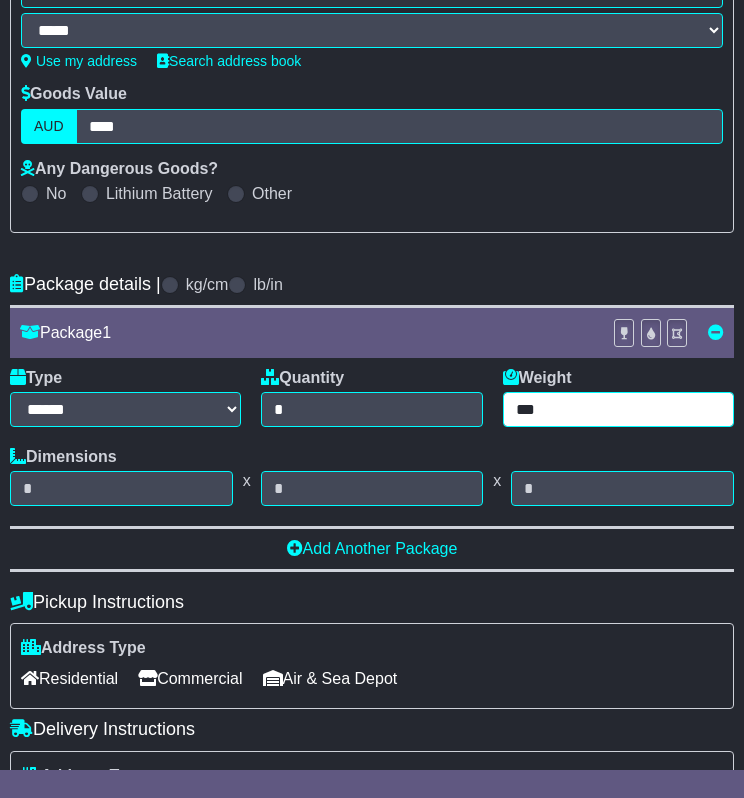 type on "***" 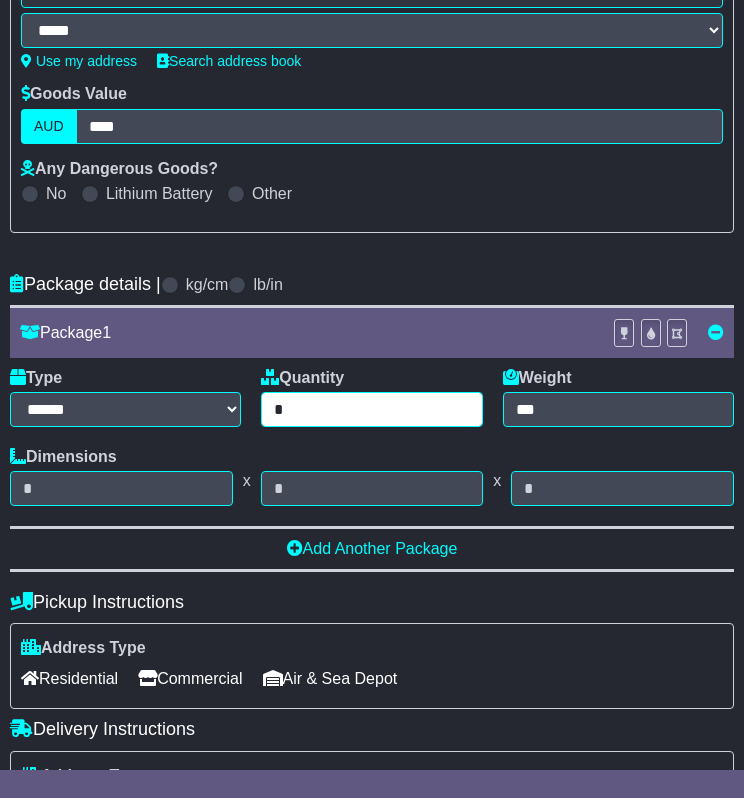 click on "*" at bounding box center [371, 409] 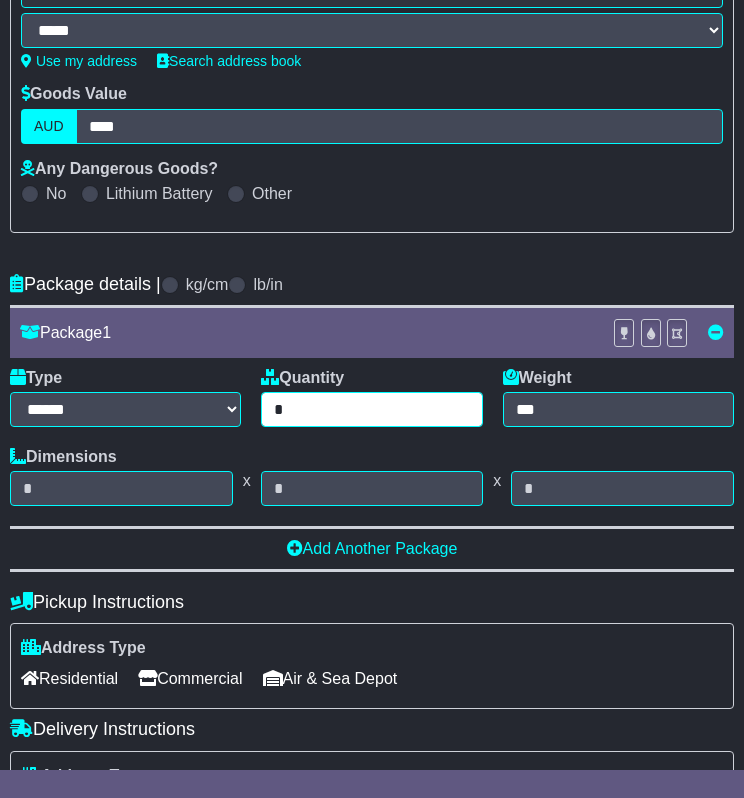 type on "*" 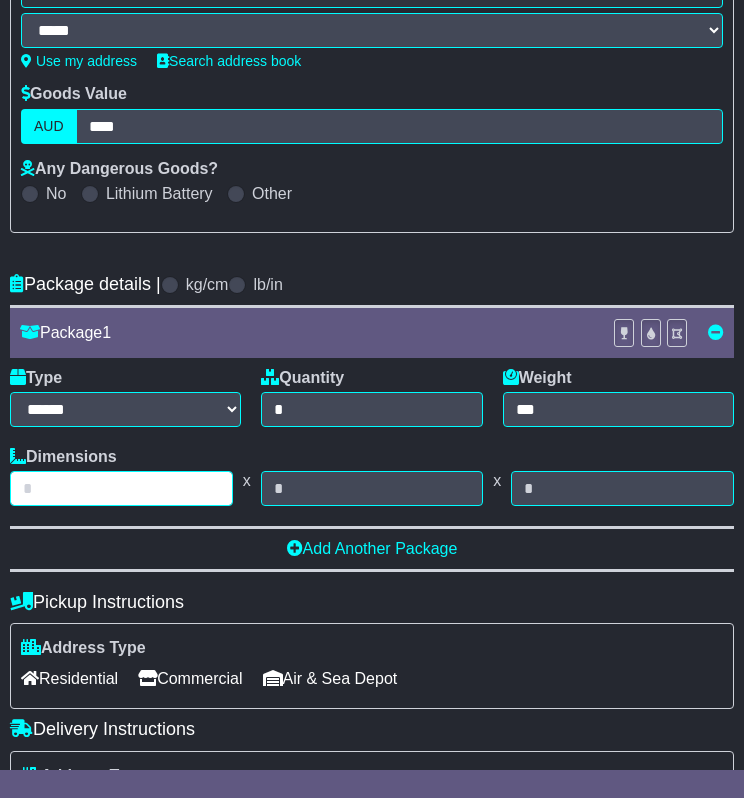 click at bounding box center [121, 488] 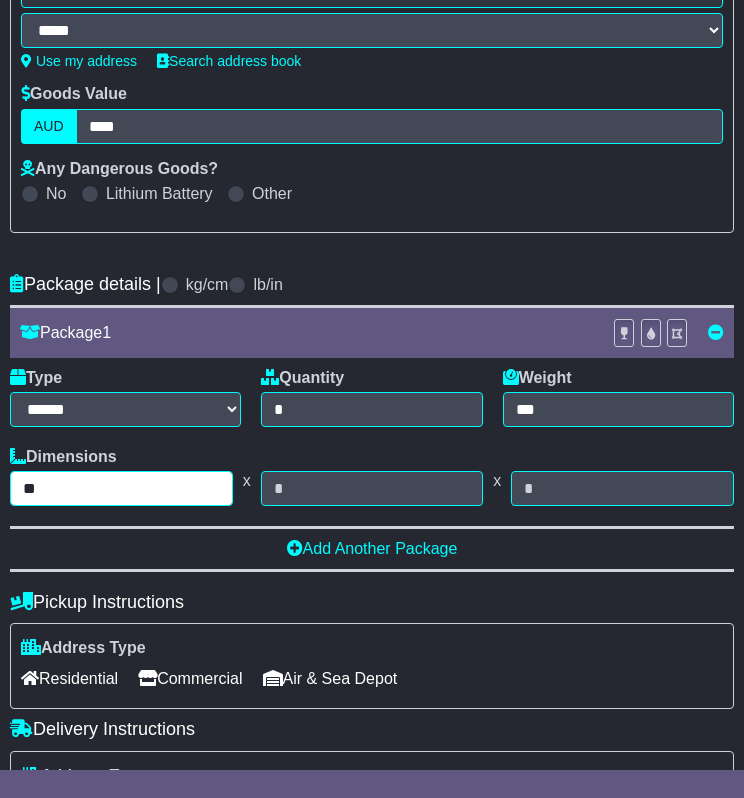 type on "**" 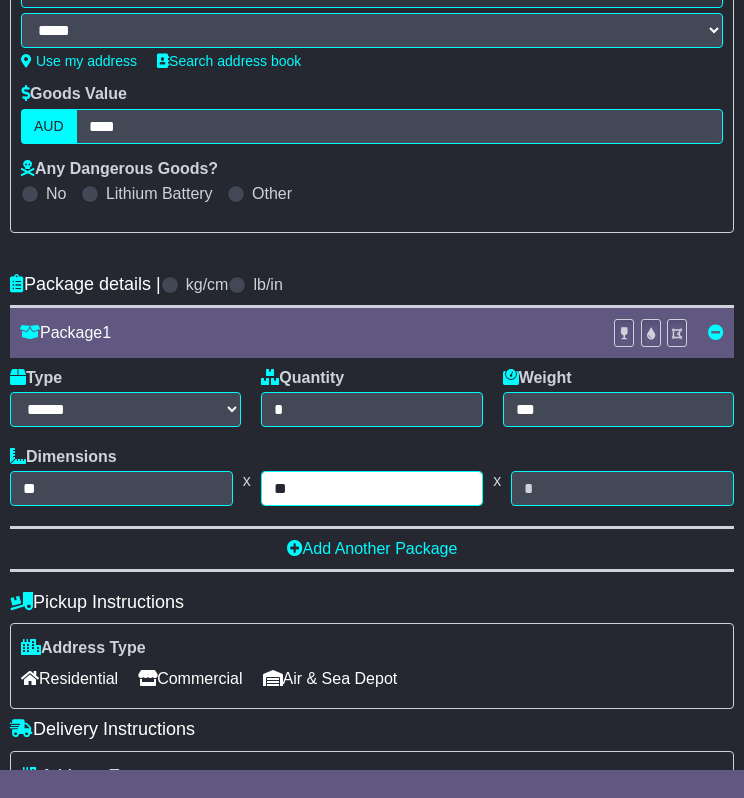 type on "**" 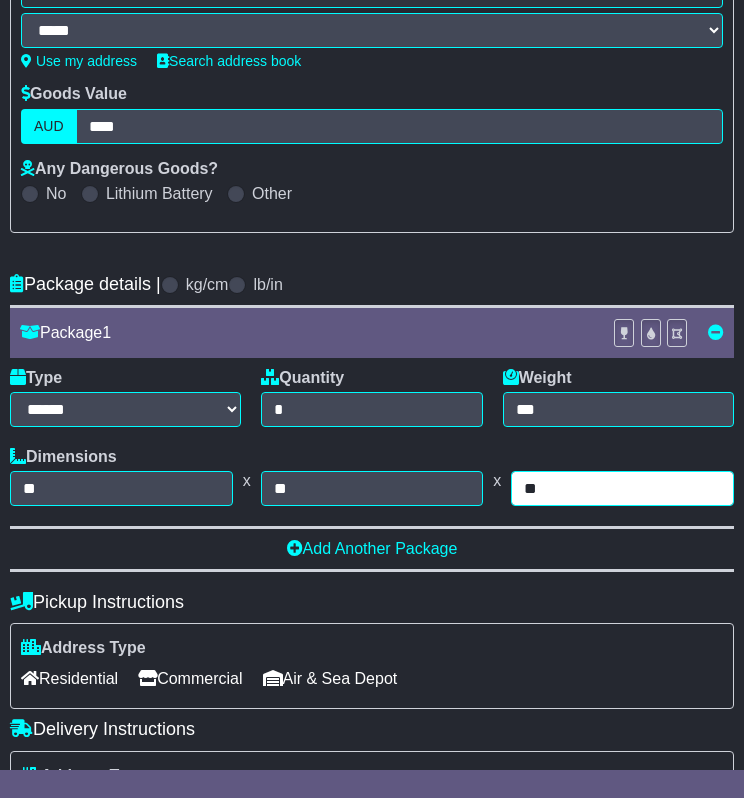 type on "**" 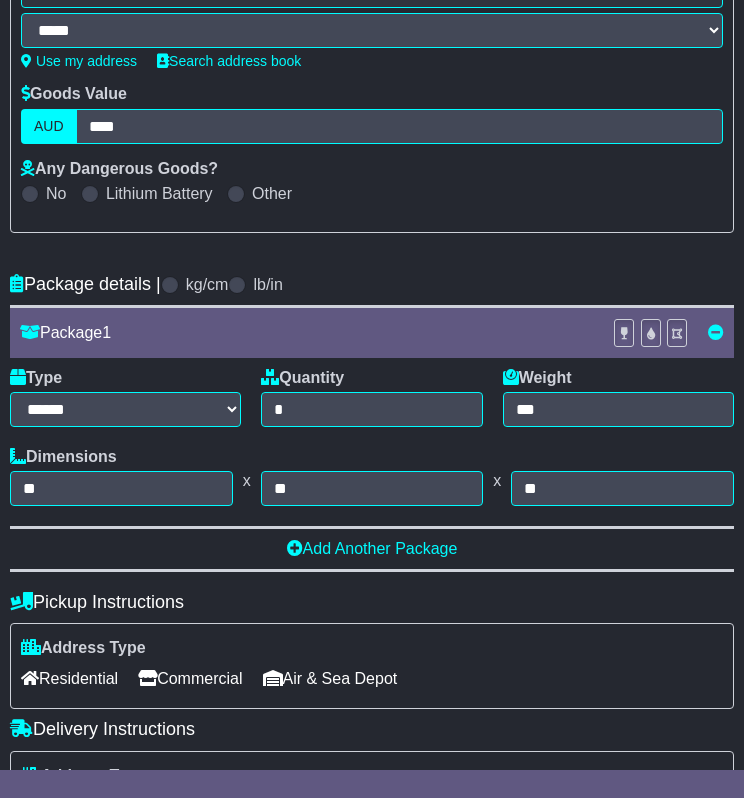 click at bounding box center (147, 678) 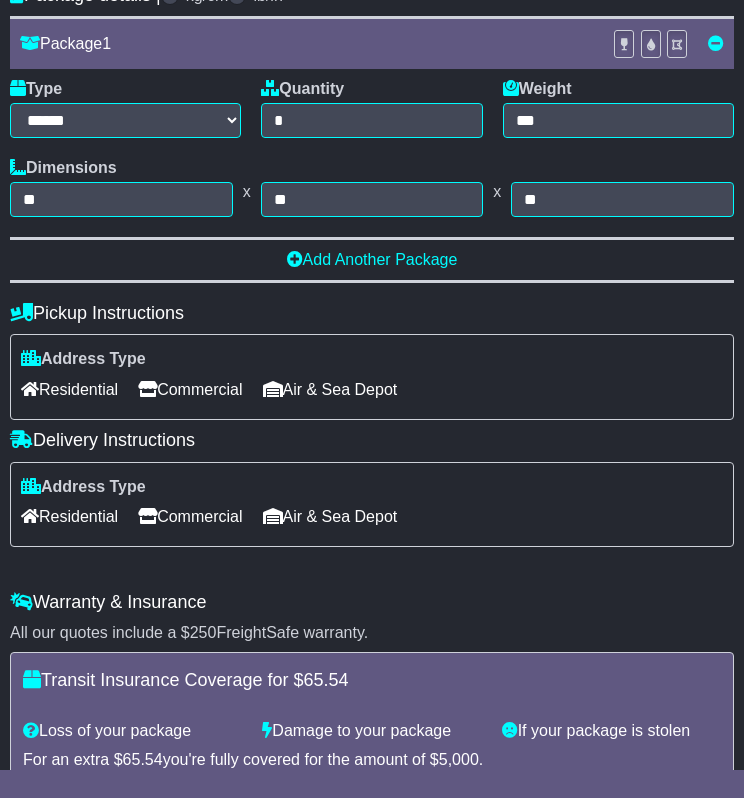 scroll, scrollTop: 808, scrollLeft: 0, axis: vertical 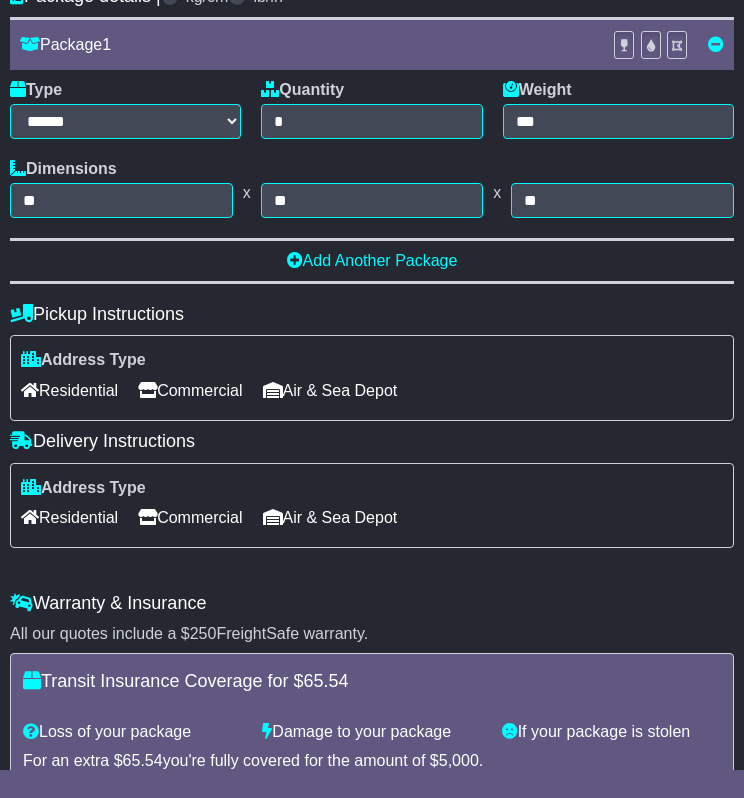 click on "Commercial" at bounding box center [190, 517] 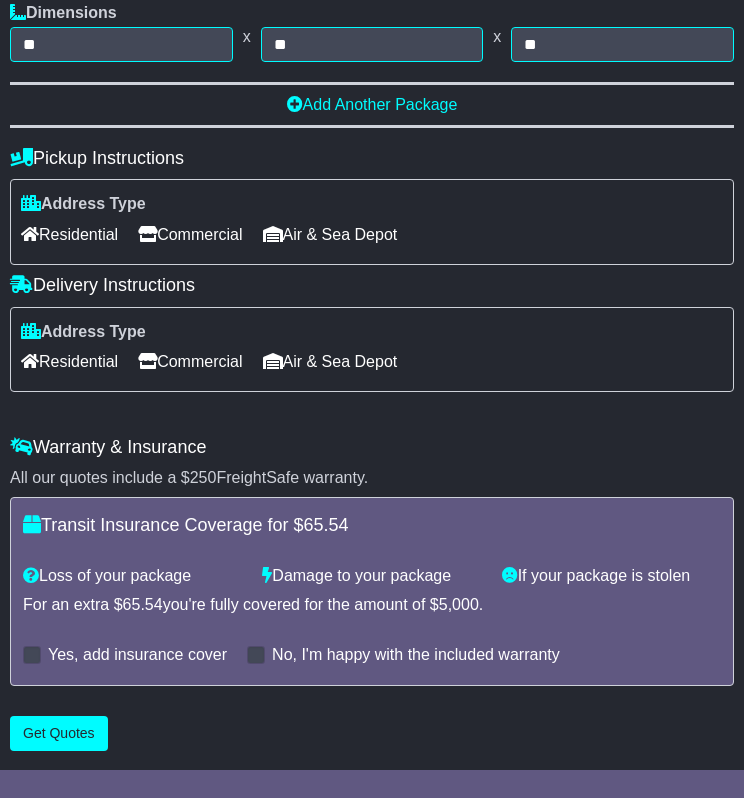 scroll, scrollTop: 1016, scrollLeft: 0, axis: vertical 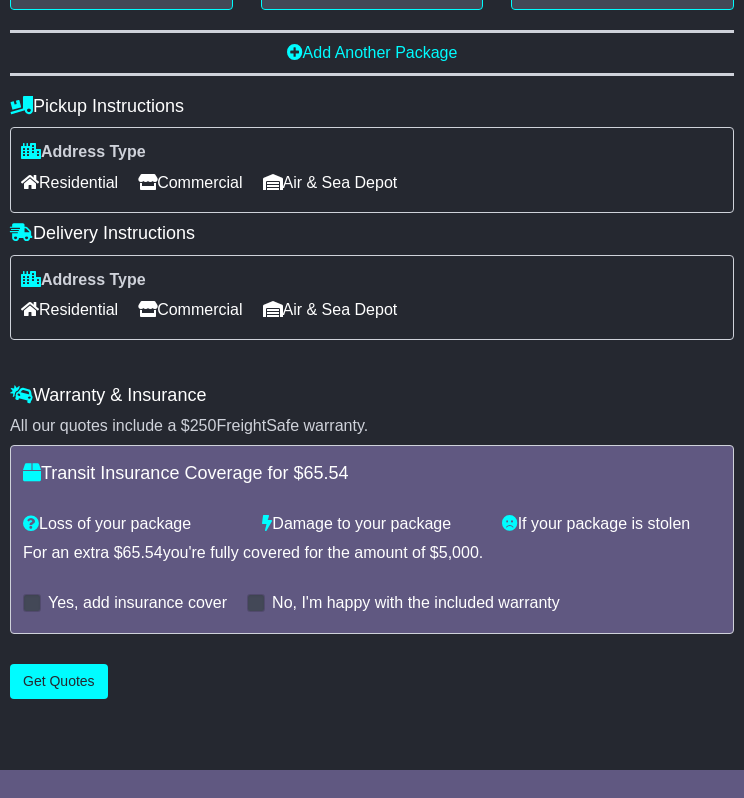 click on "**********" at bounding box center [372, -41] 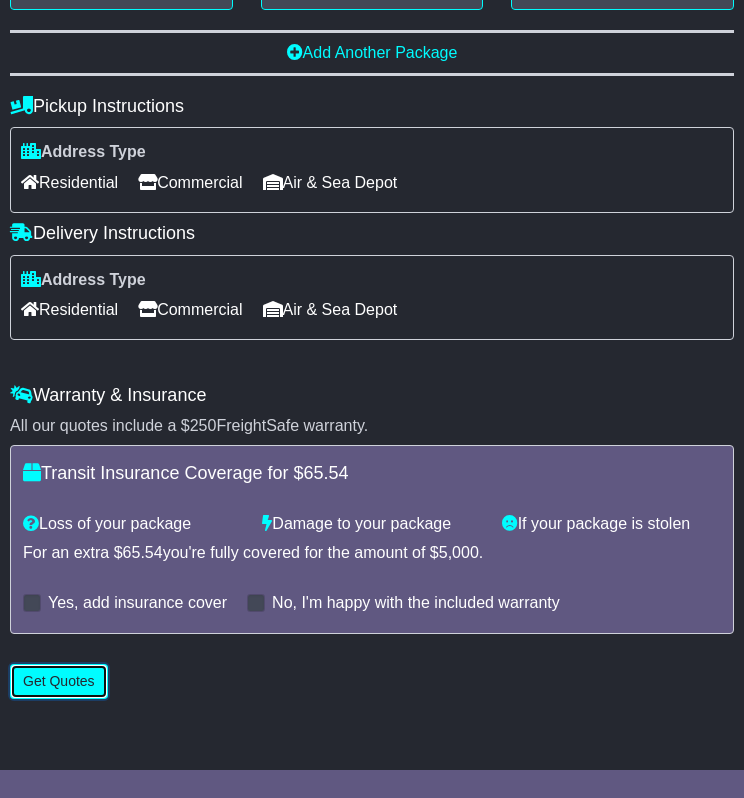 click on "Get Quotes" at bounding box center (59, 681) 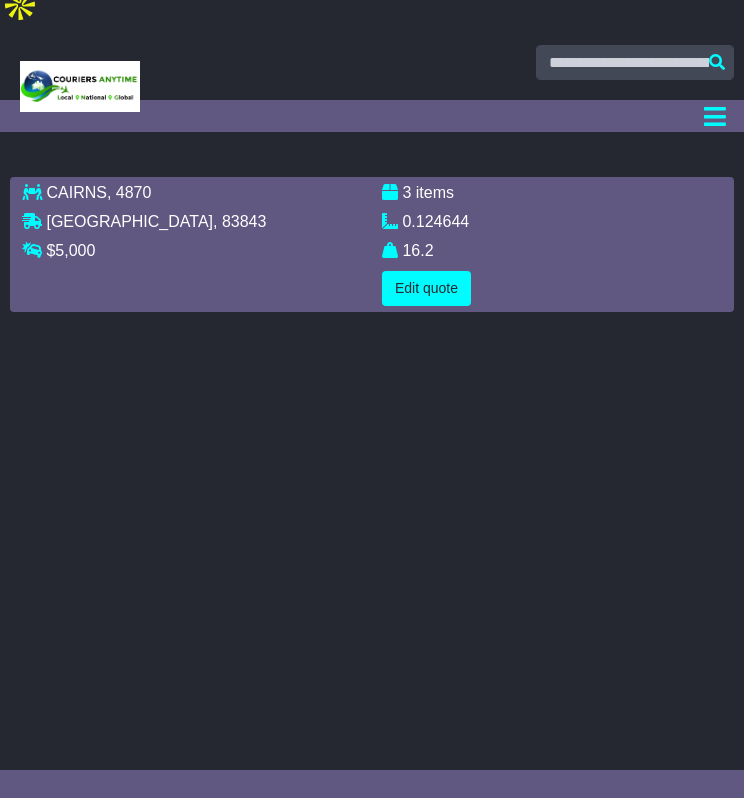 scroll, scrollTop: 0, scrollLeft: 0, axis: both 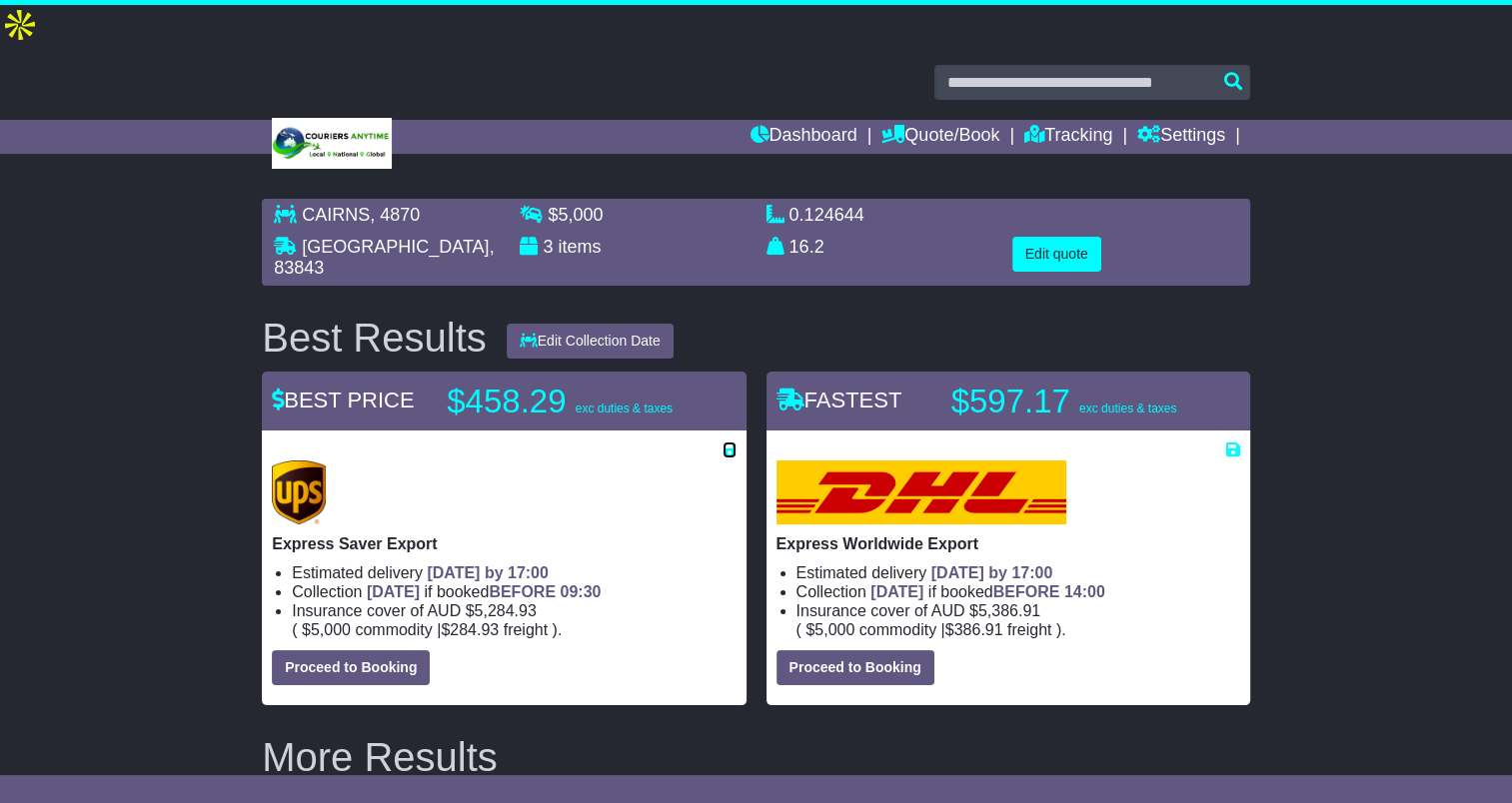 click at bounding box center [730, 449] 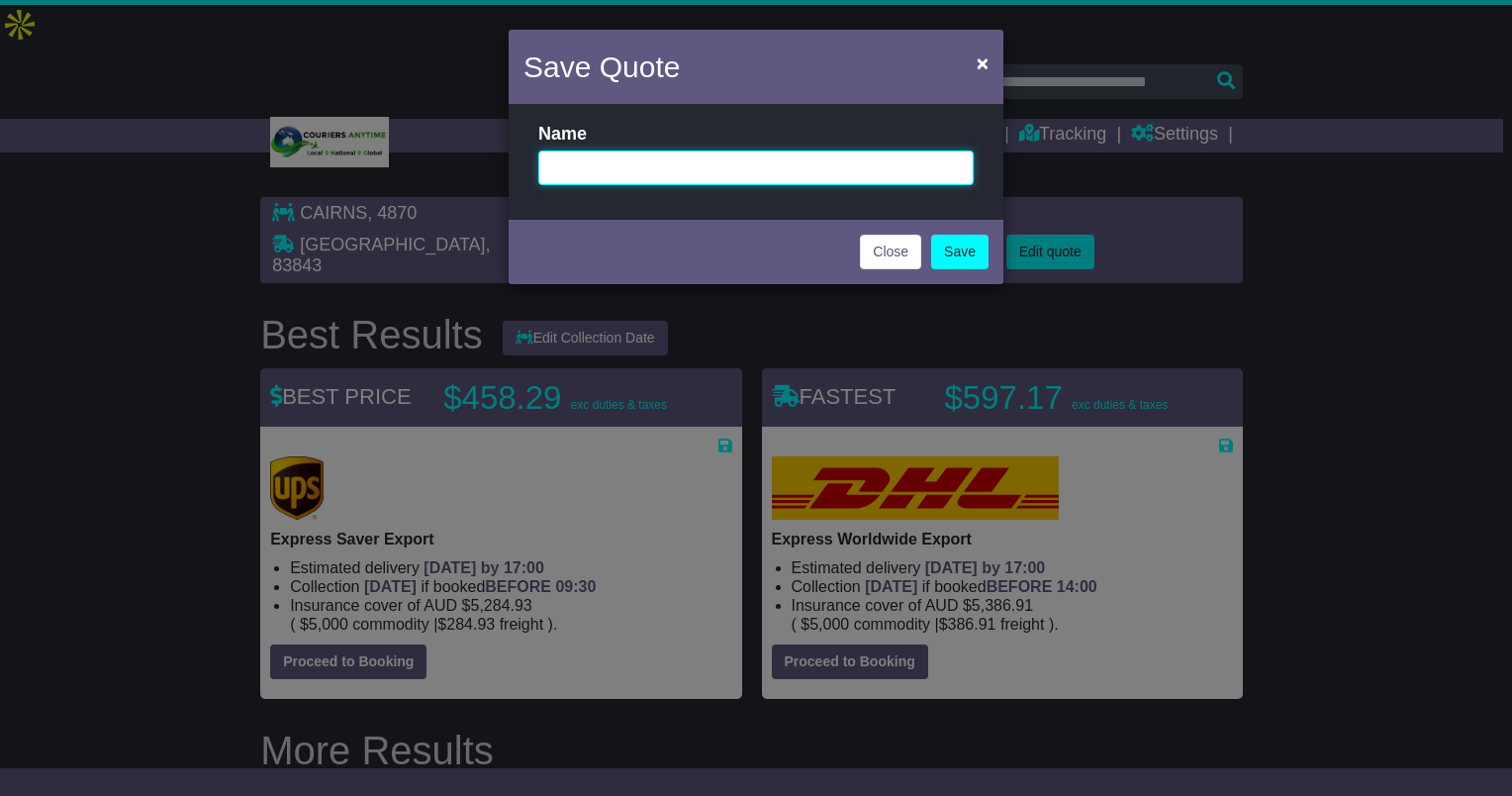 click at bounding box center (756, 167) 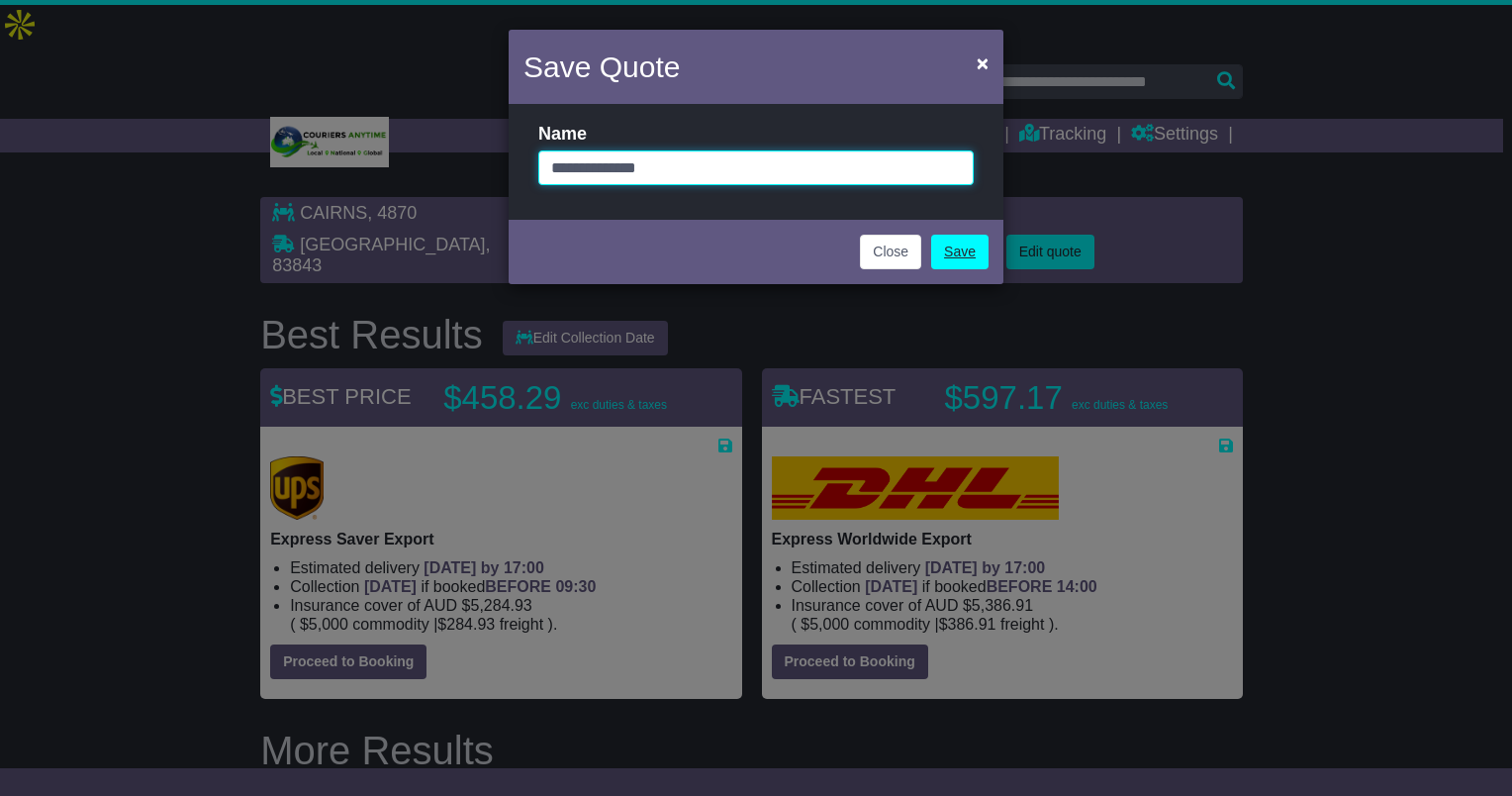 type on "**********" 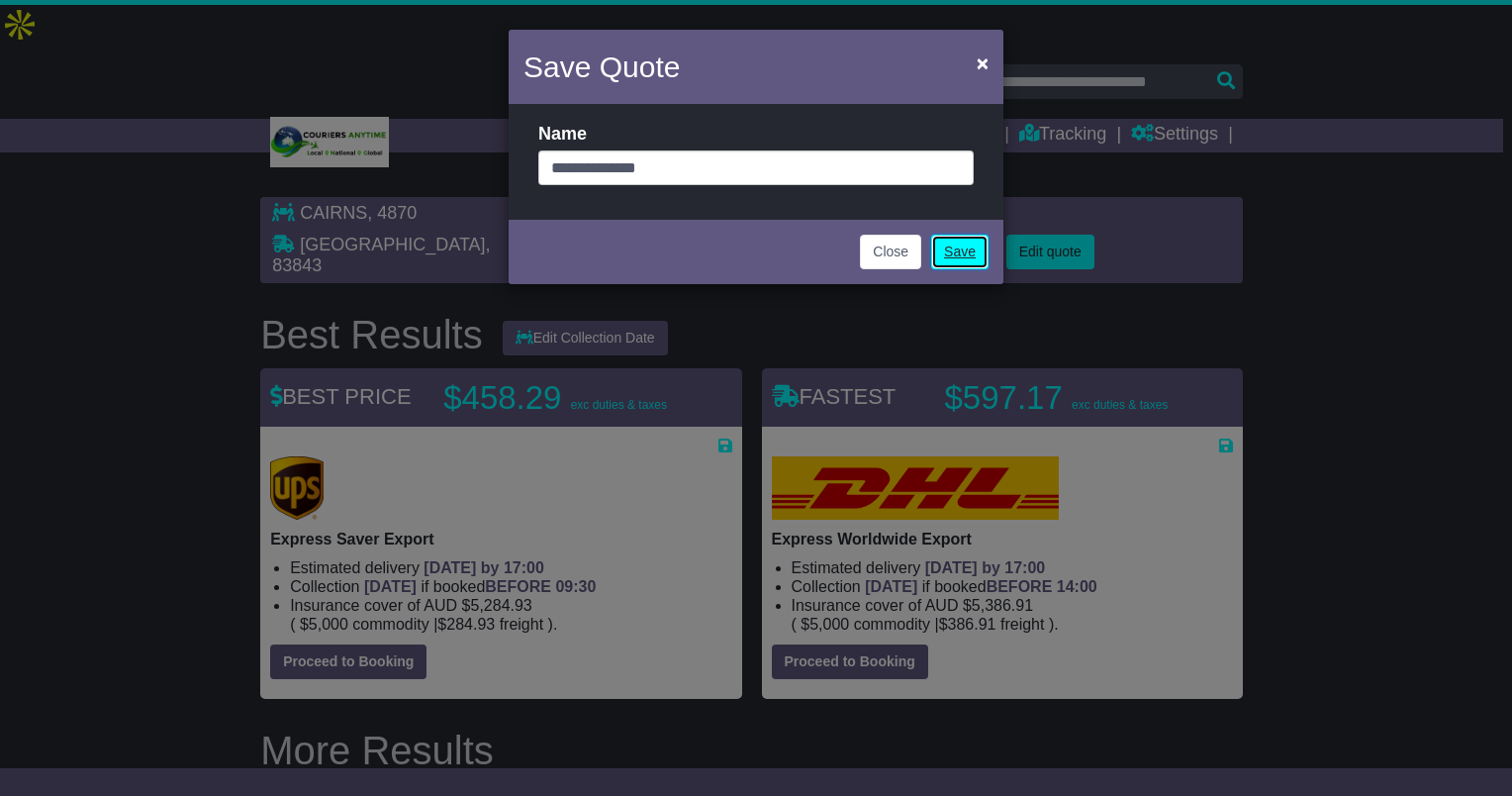 click on "Save" at bounding box center [960, 251] 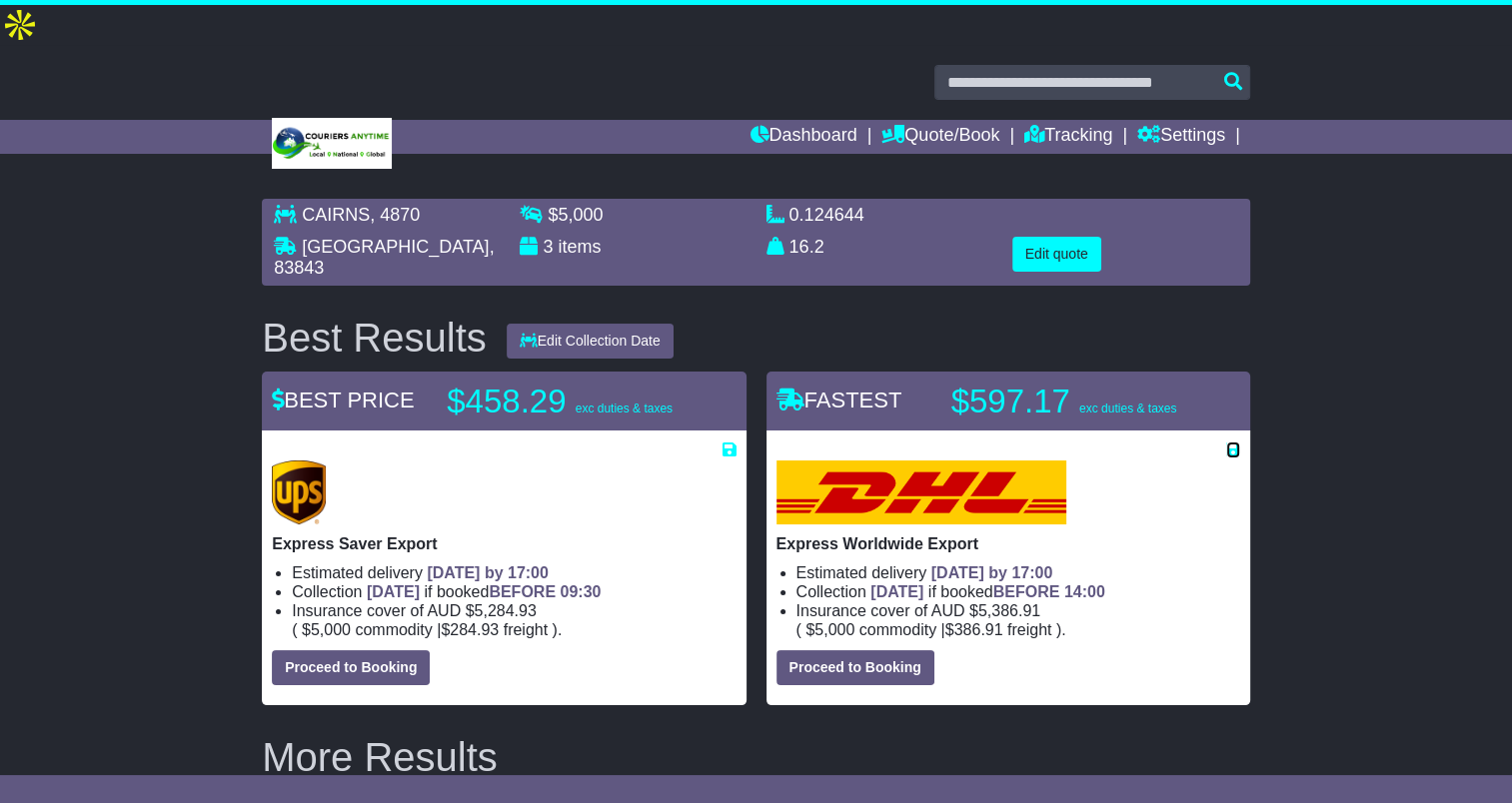 click at bounding box center [1233, 449] 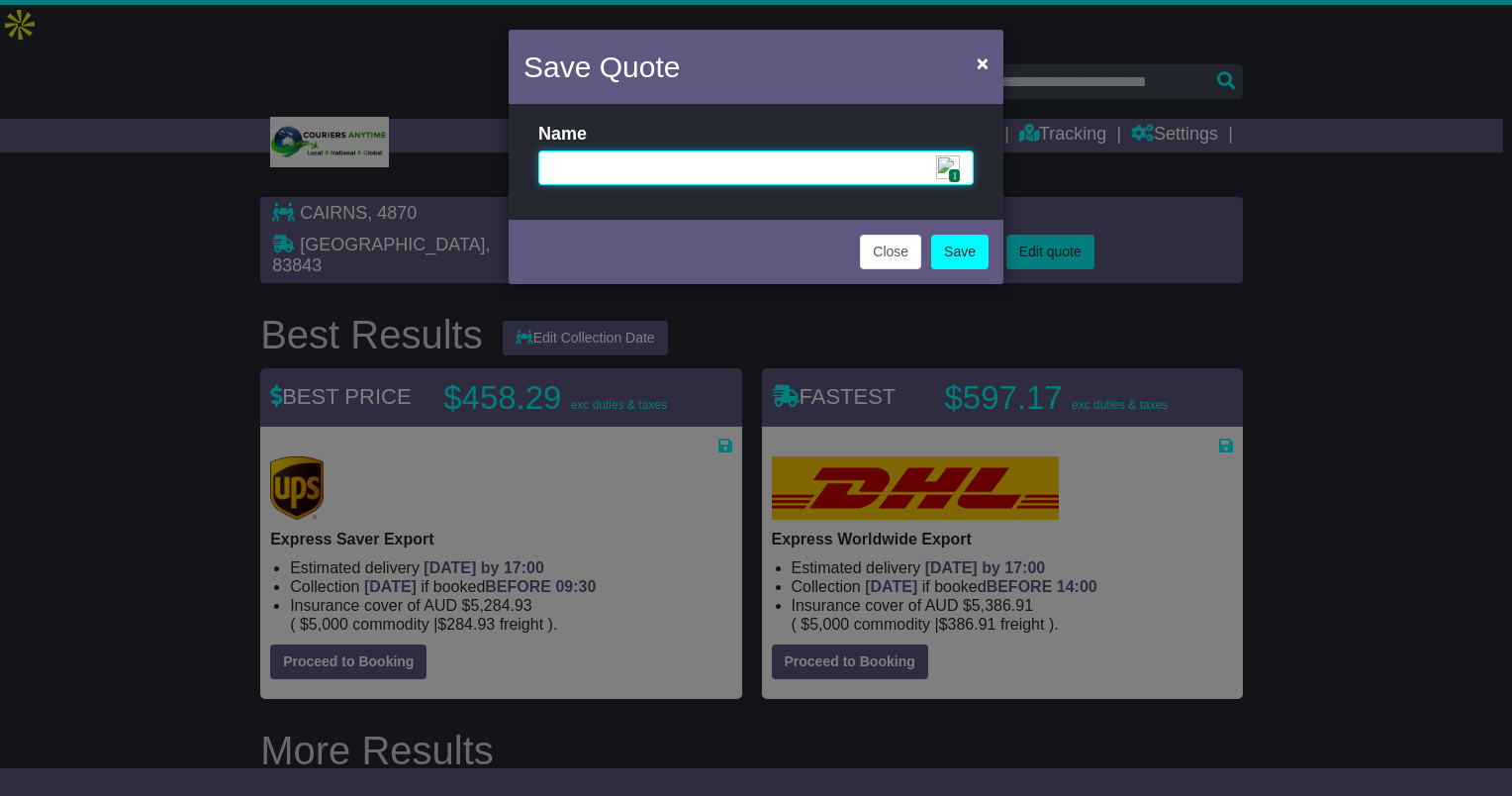 click at bounding box center (756, 167) 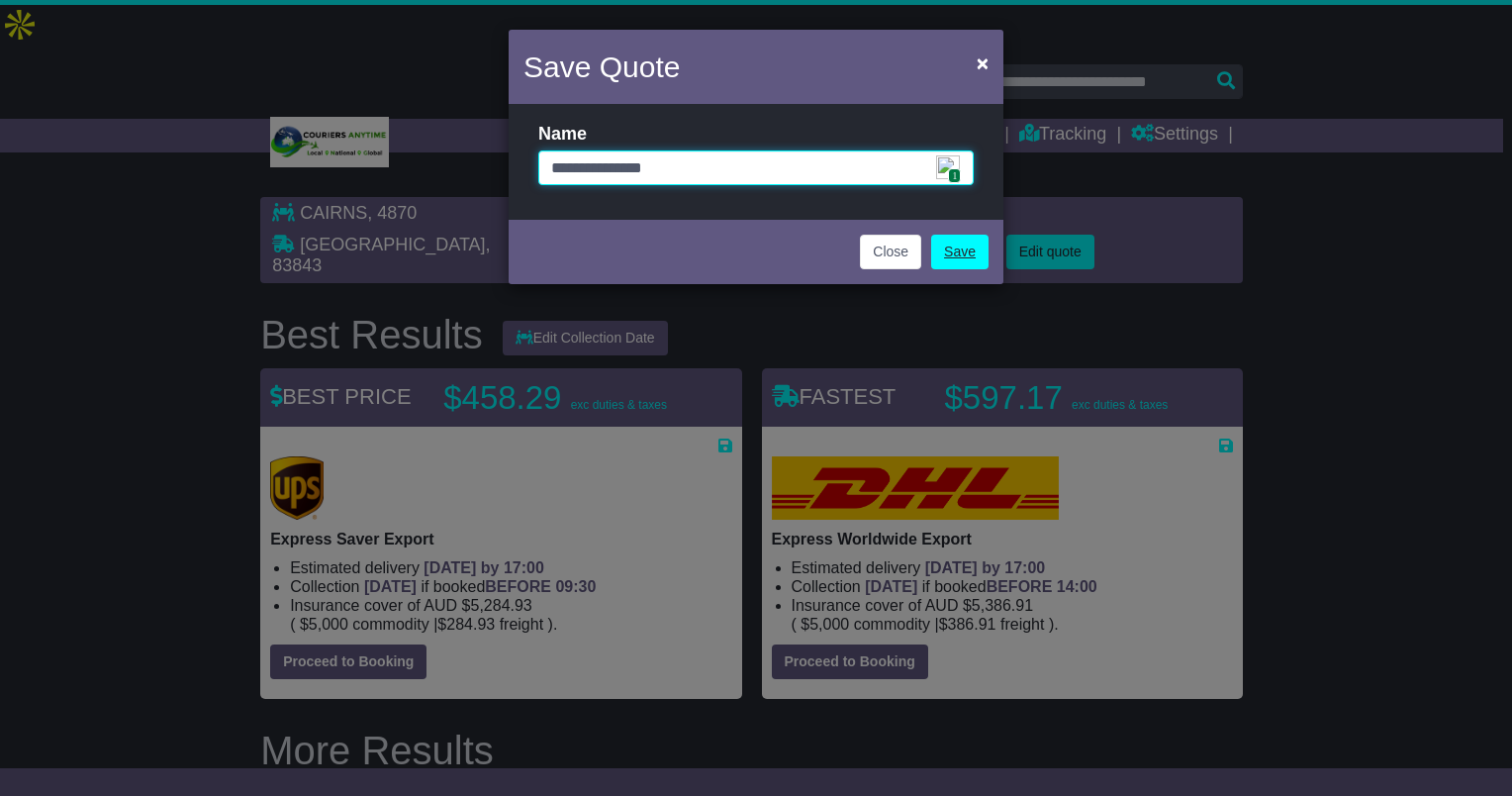 type on "**********" 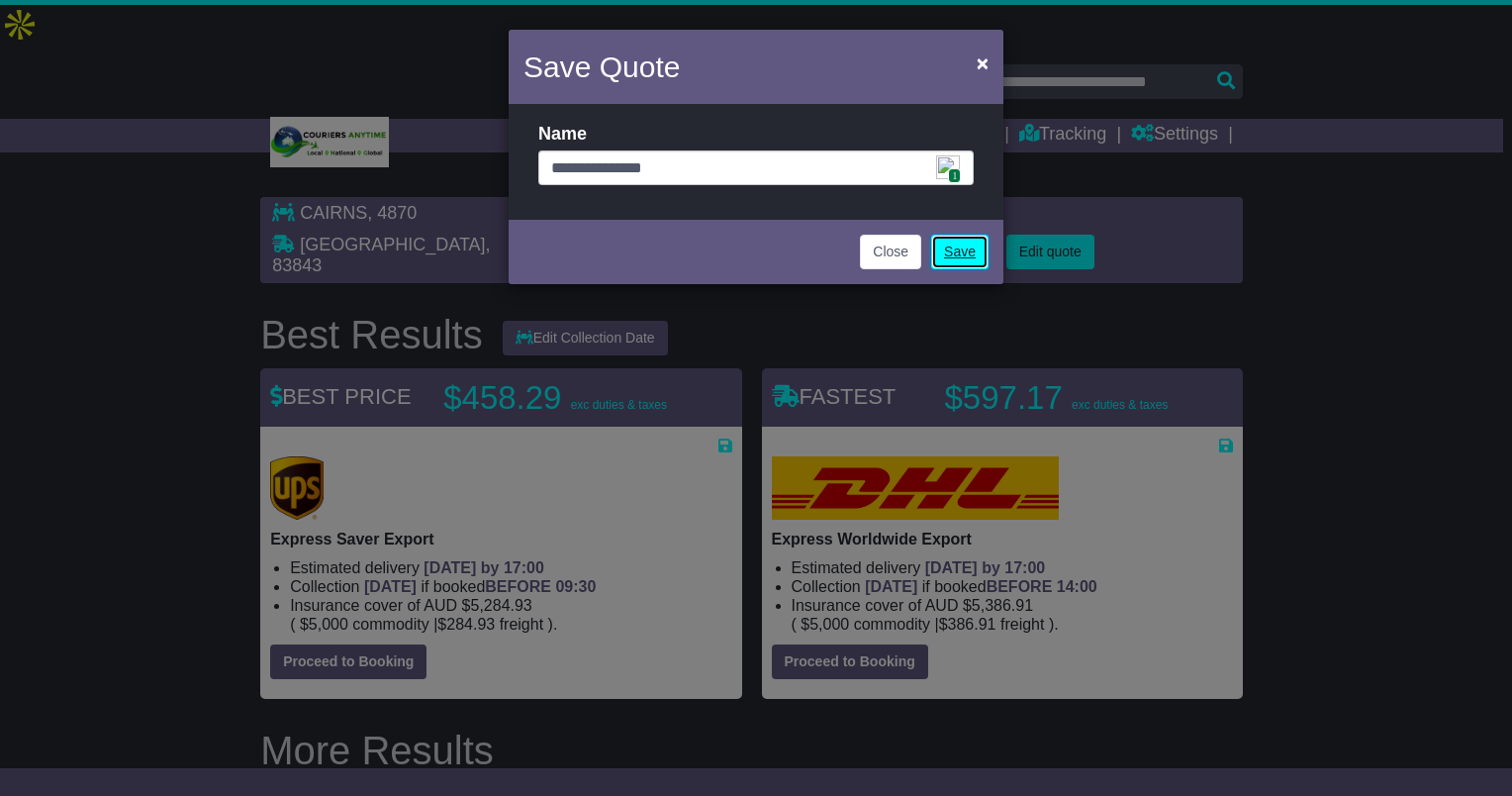 click on "Save" at bounding box center [960, 251] 